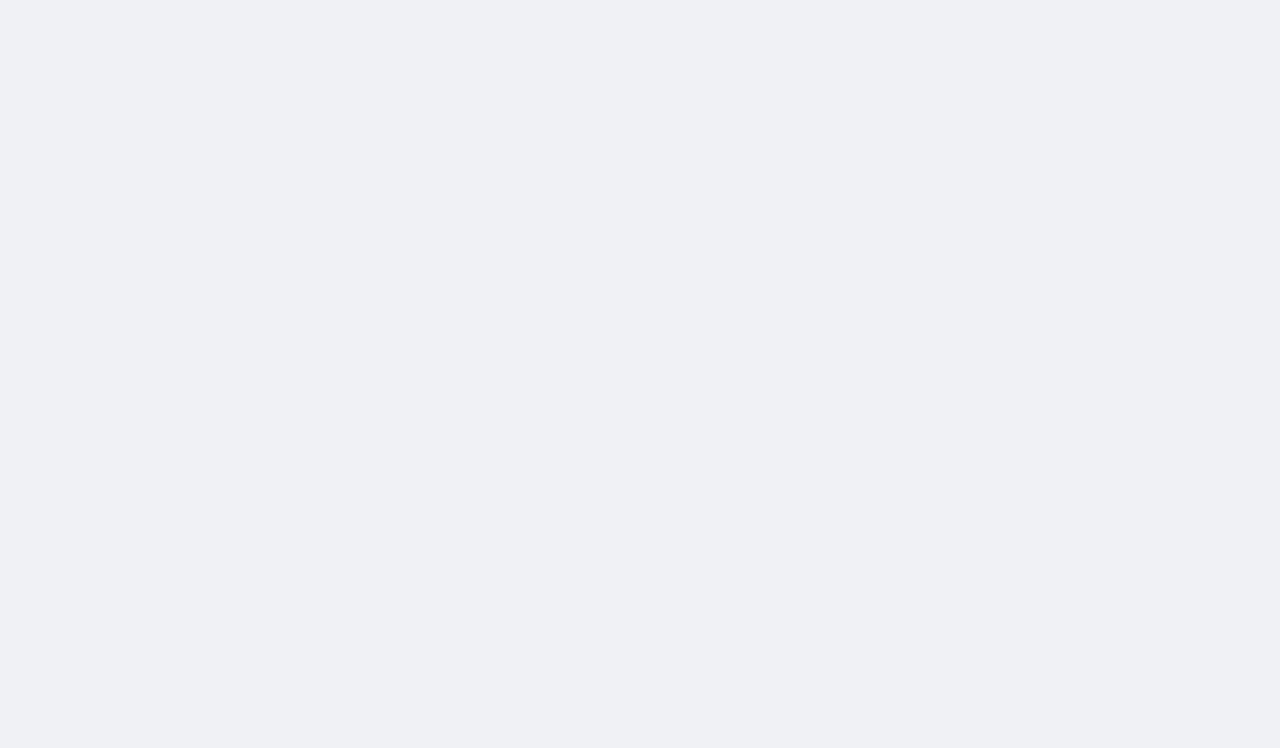 scroll, scrollTop: 0, scrollLeft: 0, axis: both 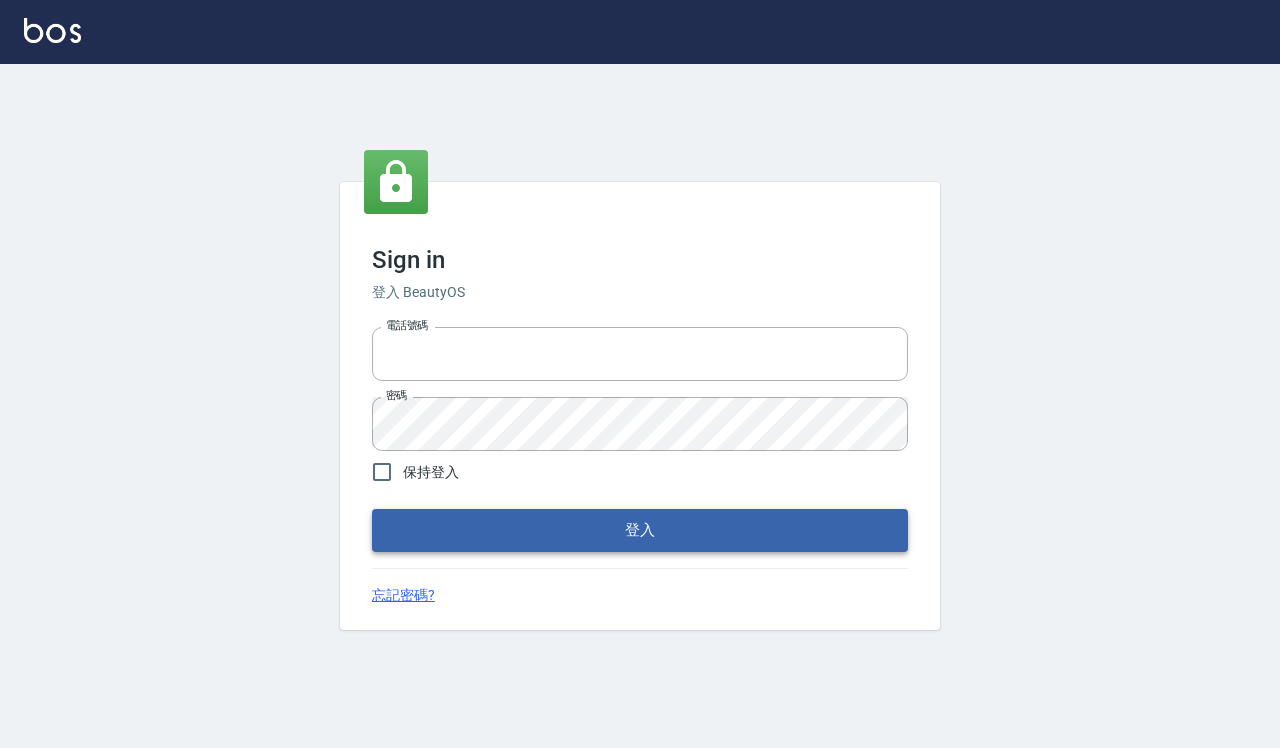type on "0918733560" 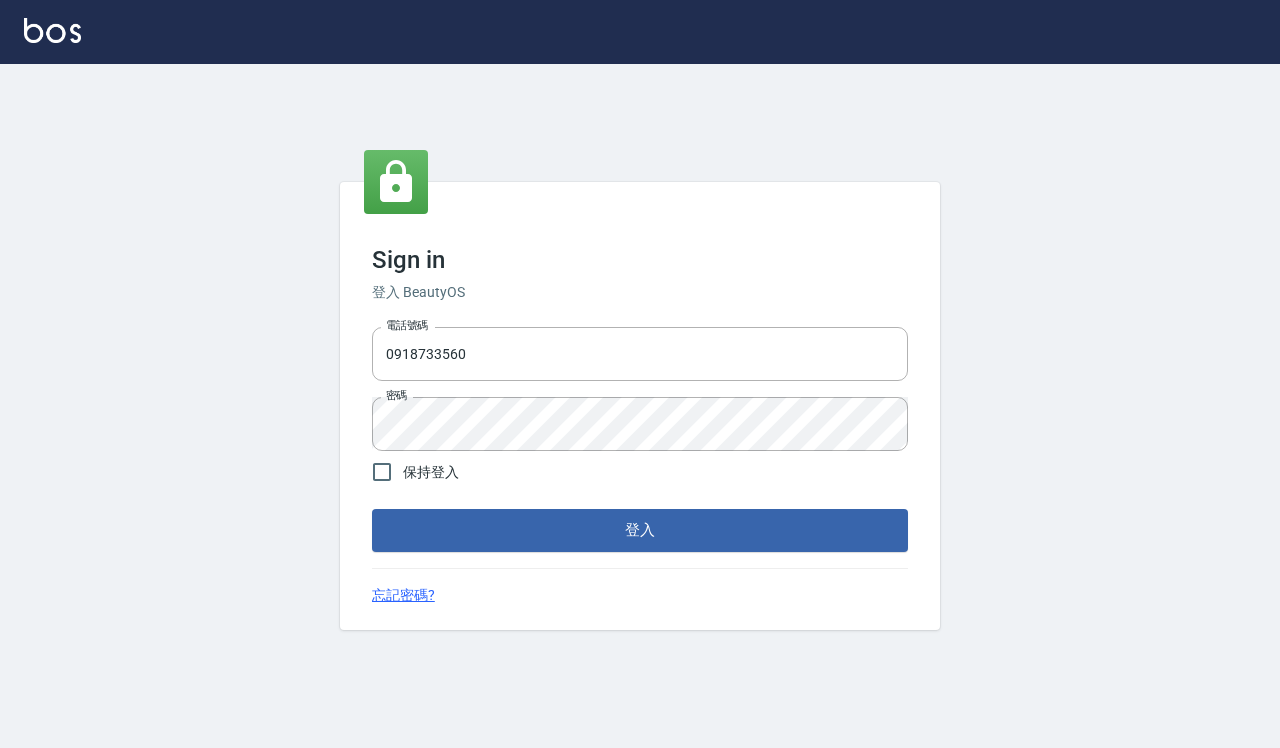 click on "登入" at bounding box center [640, 530] 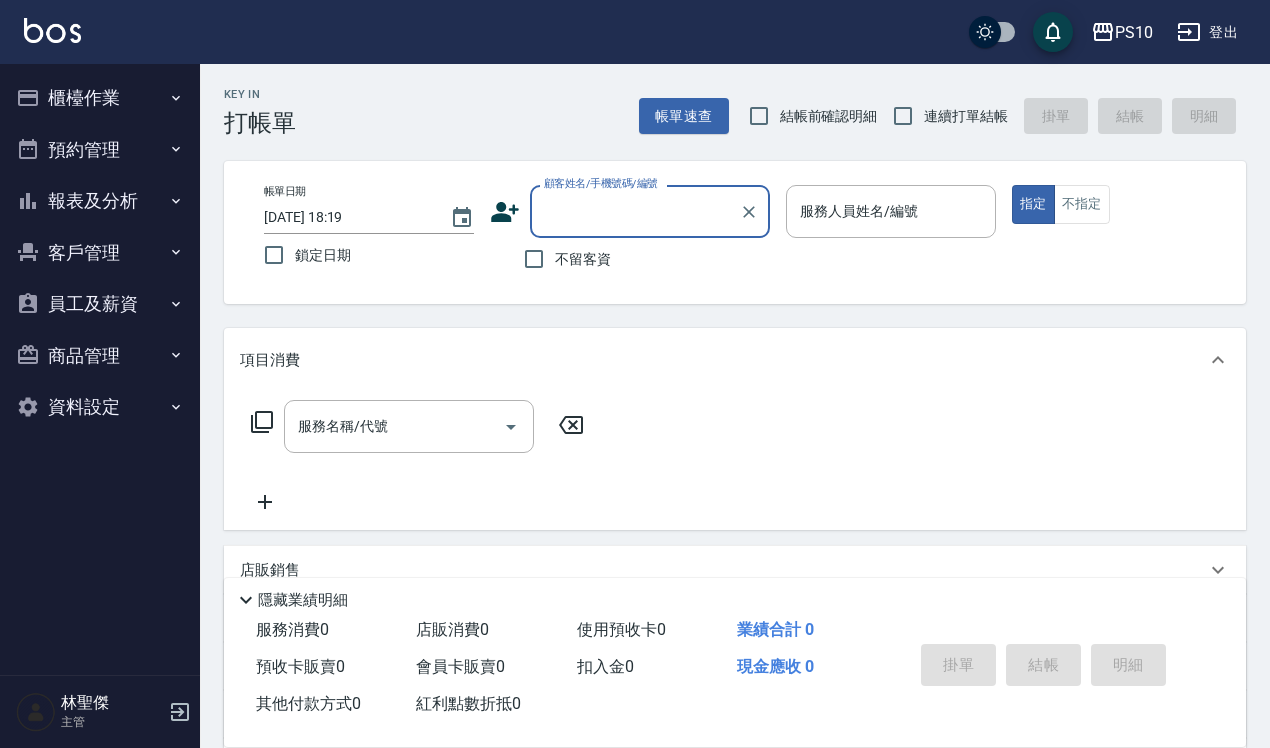 click on "結帳前確認明細" at bounding box center (829, 116) 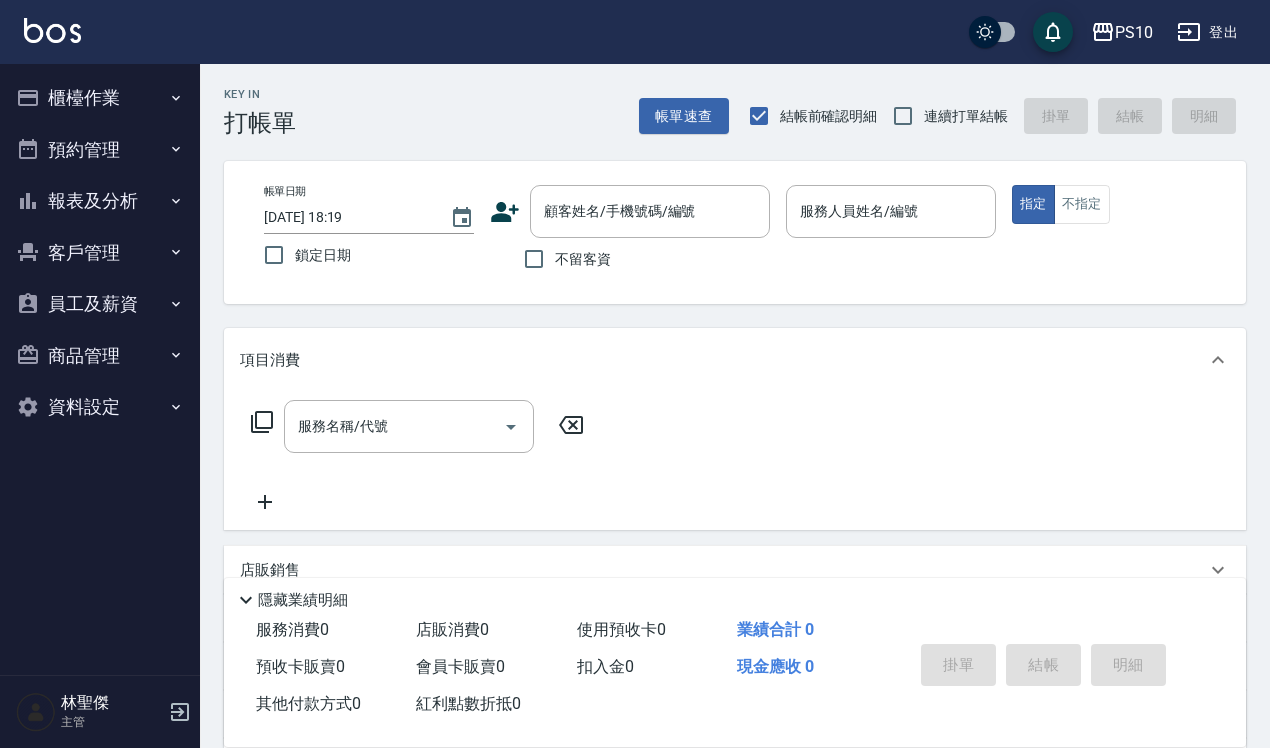 click on "連續打單結帳" at bounding box center (966, 116) 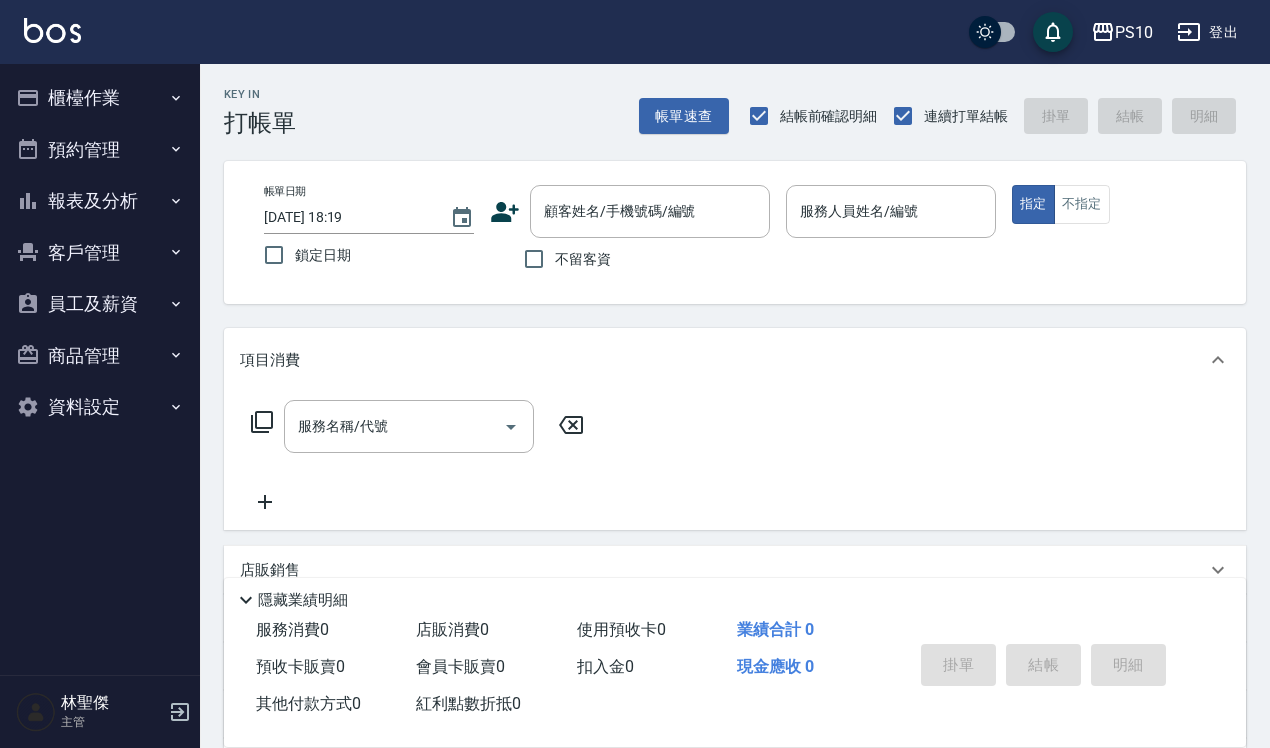 click on "不留客資" at bounding box center [583, 259] 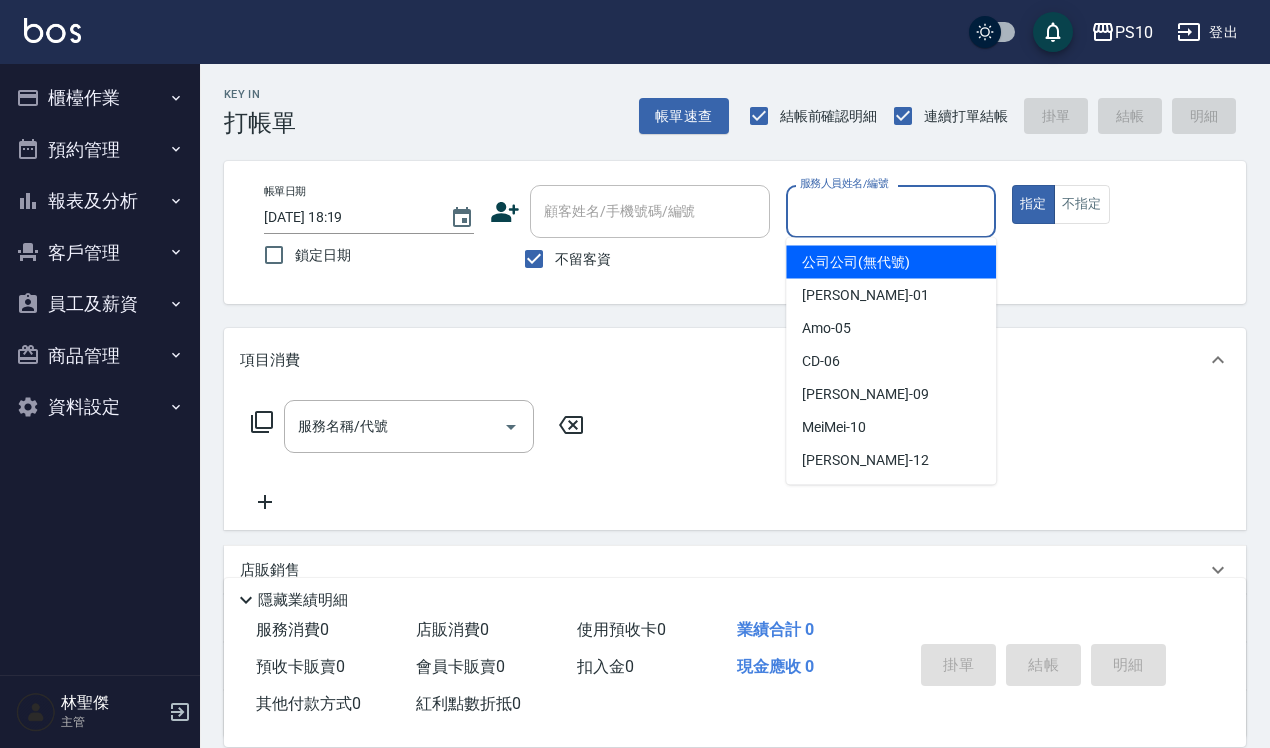 click on "服務人員姓名/編號" at bounding box center [891, 211] 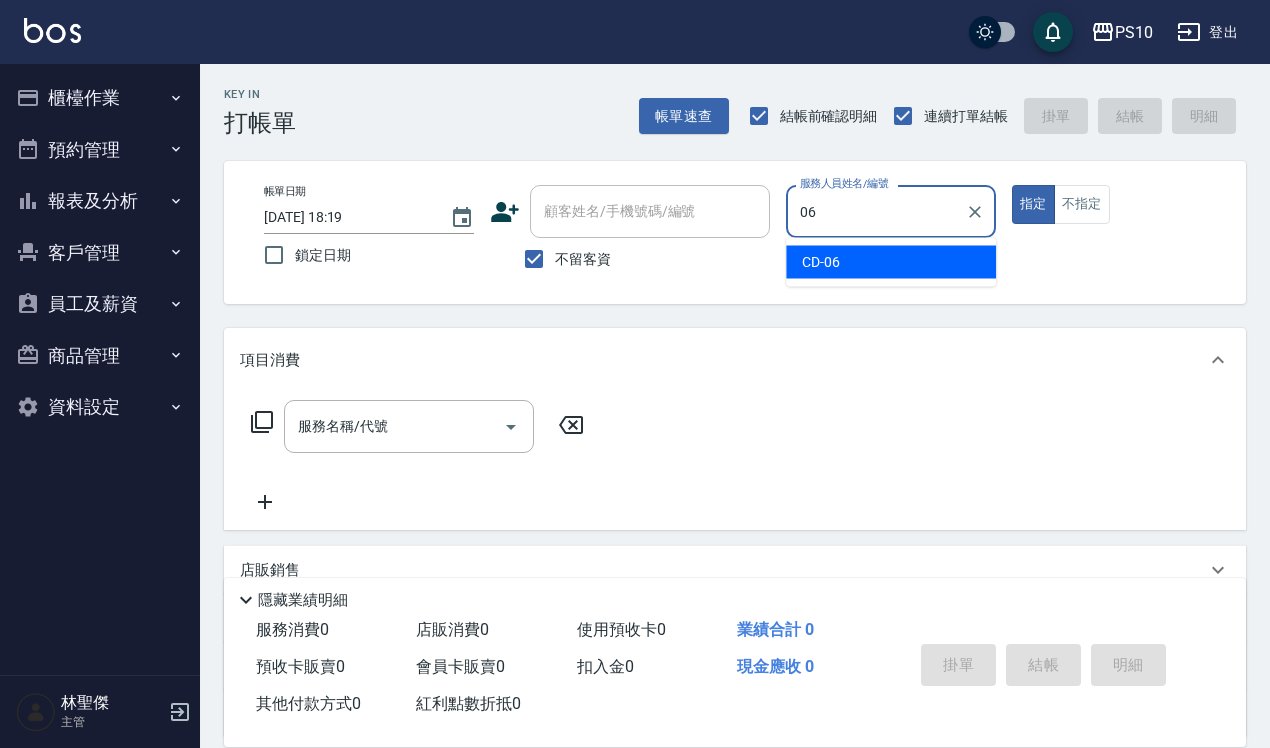 type on "CD-06" 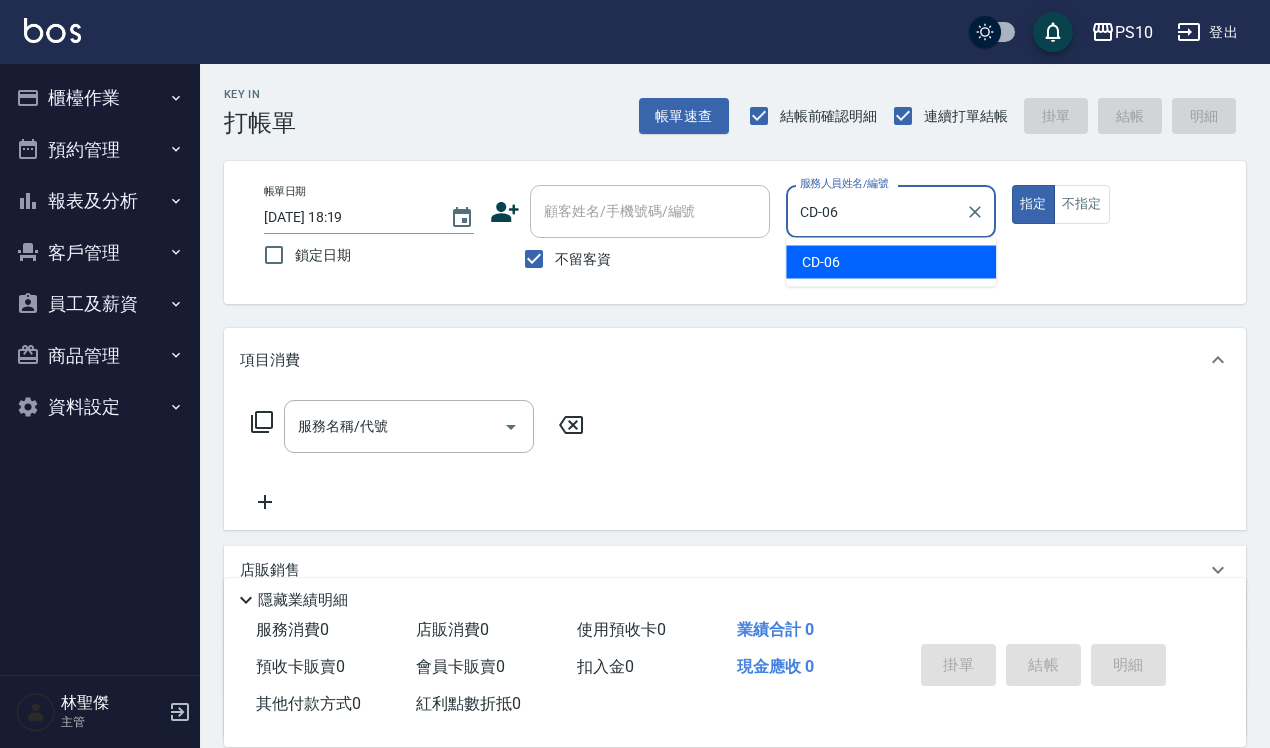 type on "true" 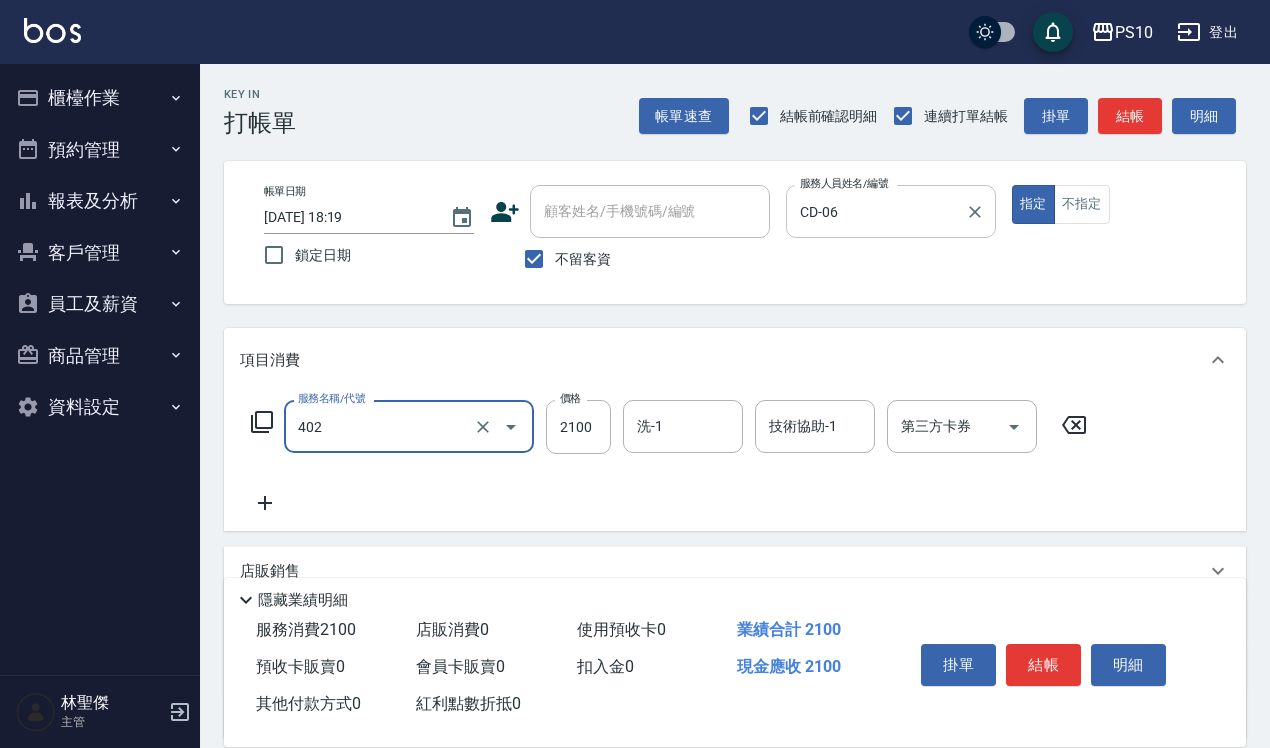 type on "染髮中髮(402)" 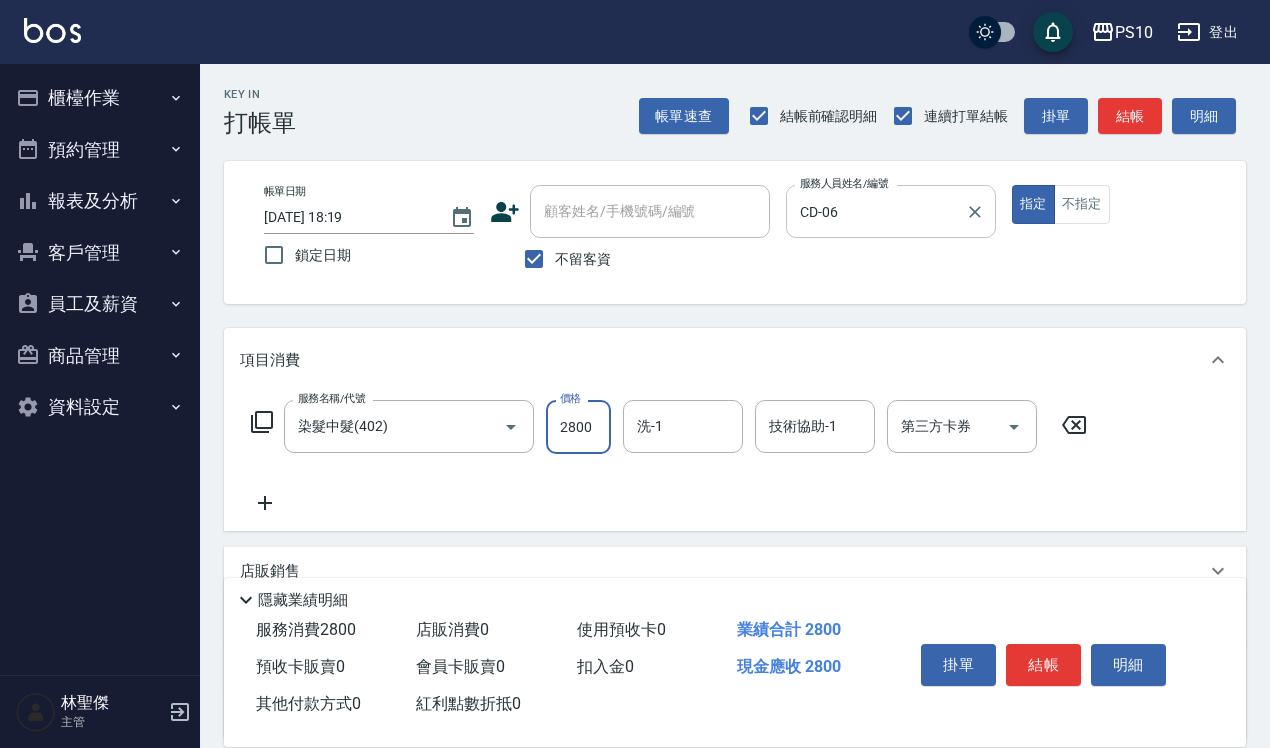 type on "2800" 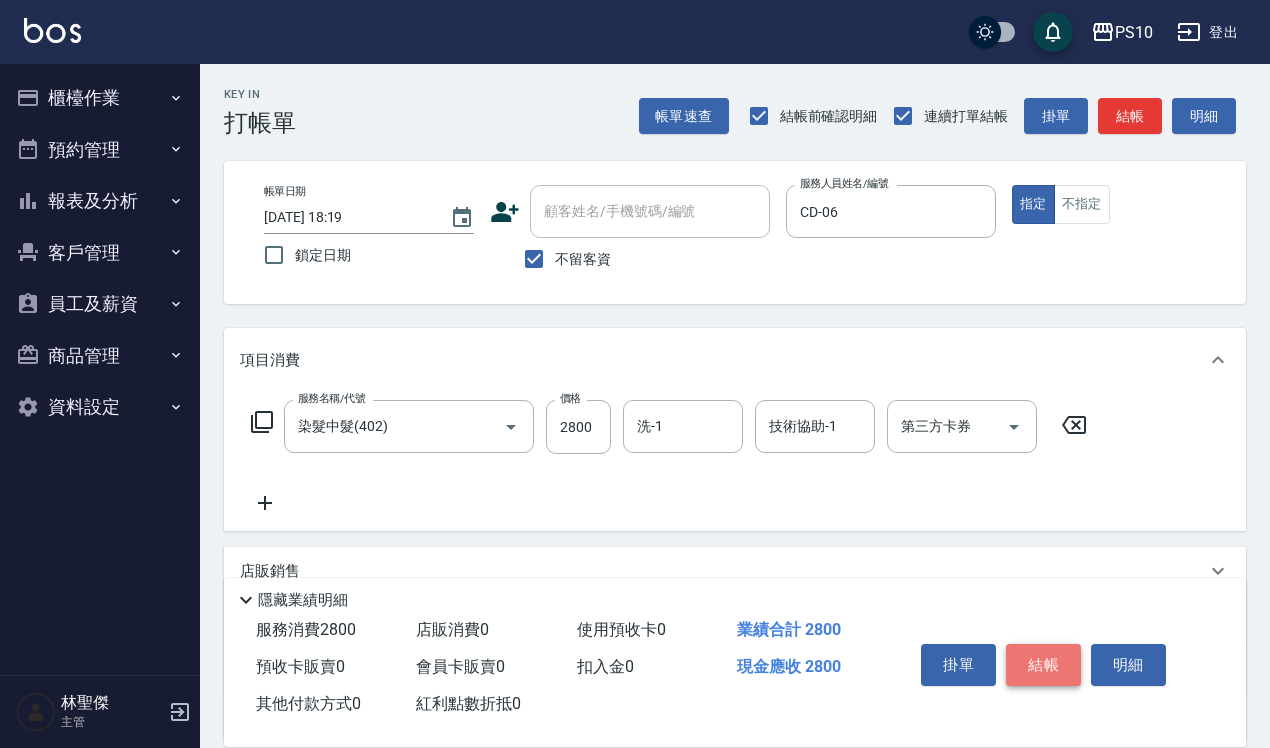 click on "結帳" at bounding box center (1043, 665) 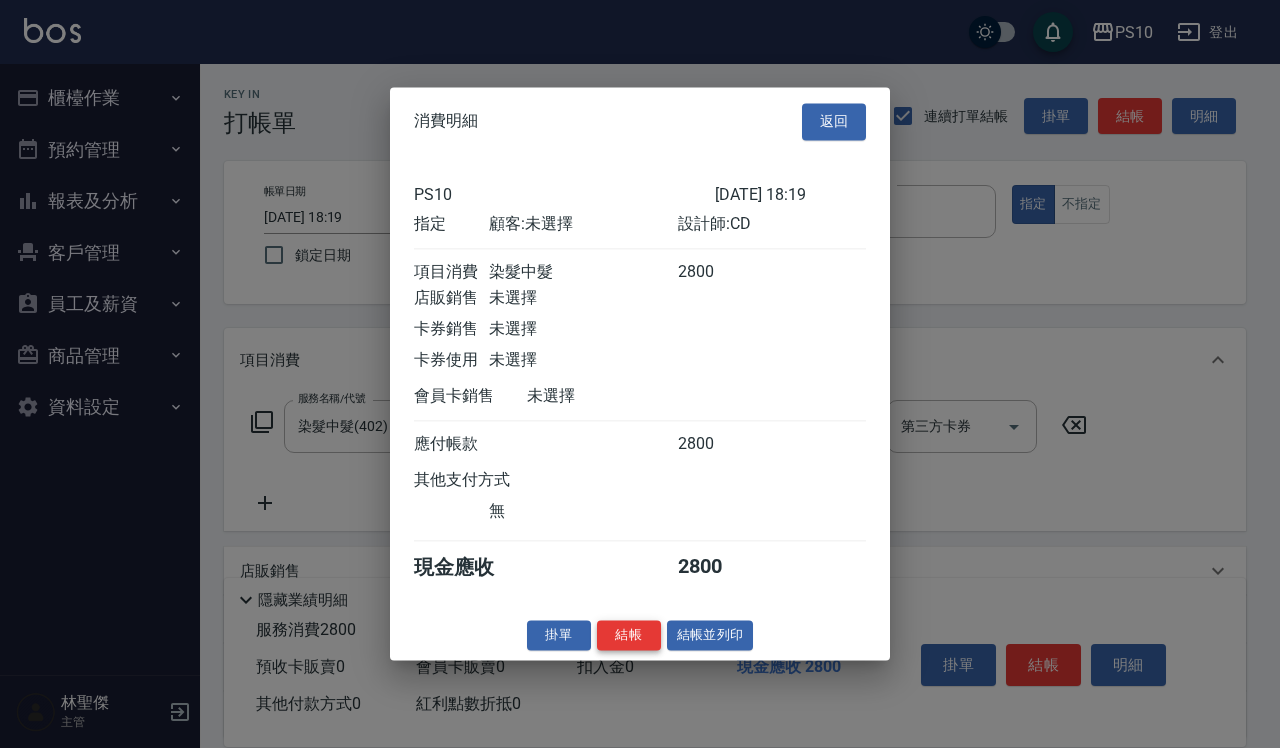 click on "結帳" at bounding box center [629, 635] 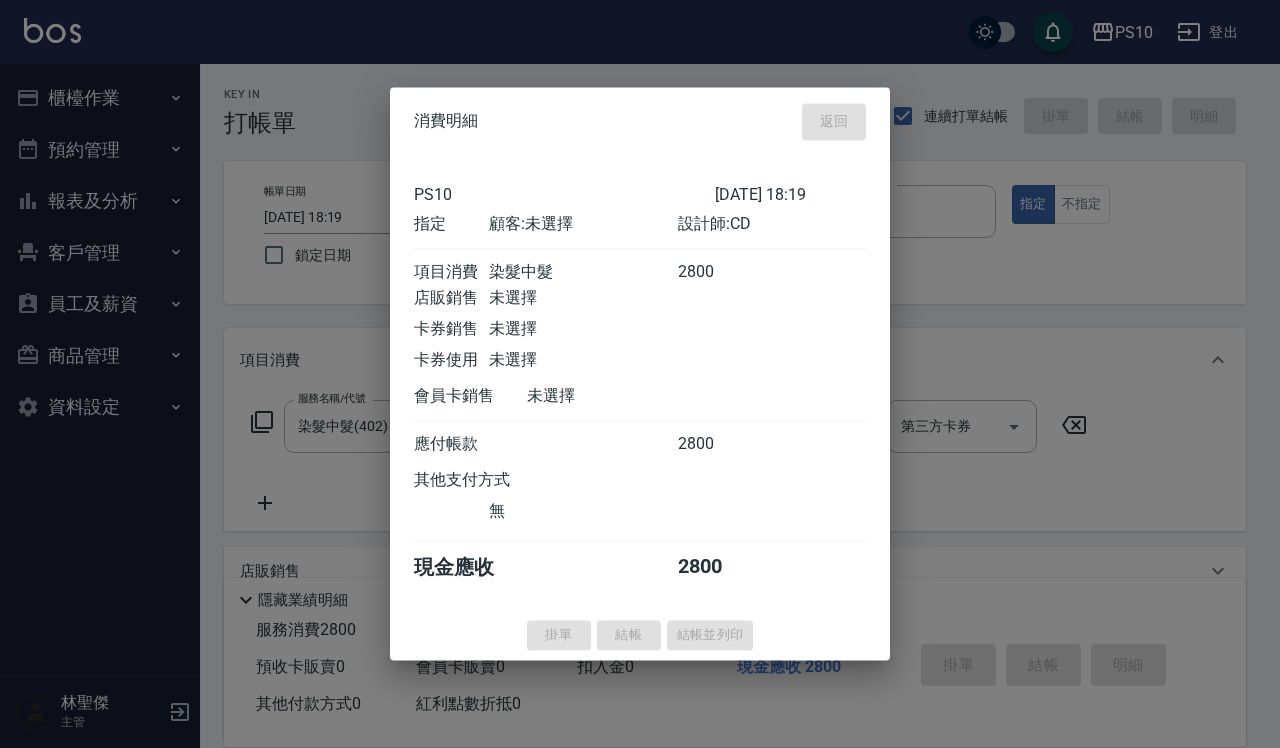 type 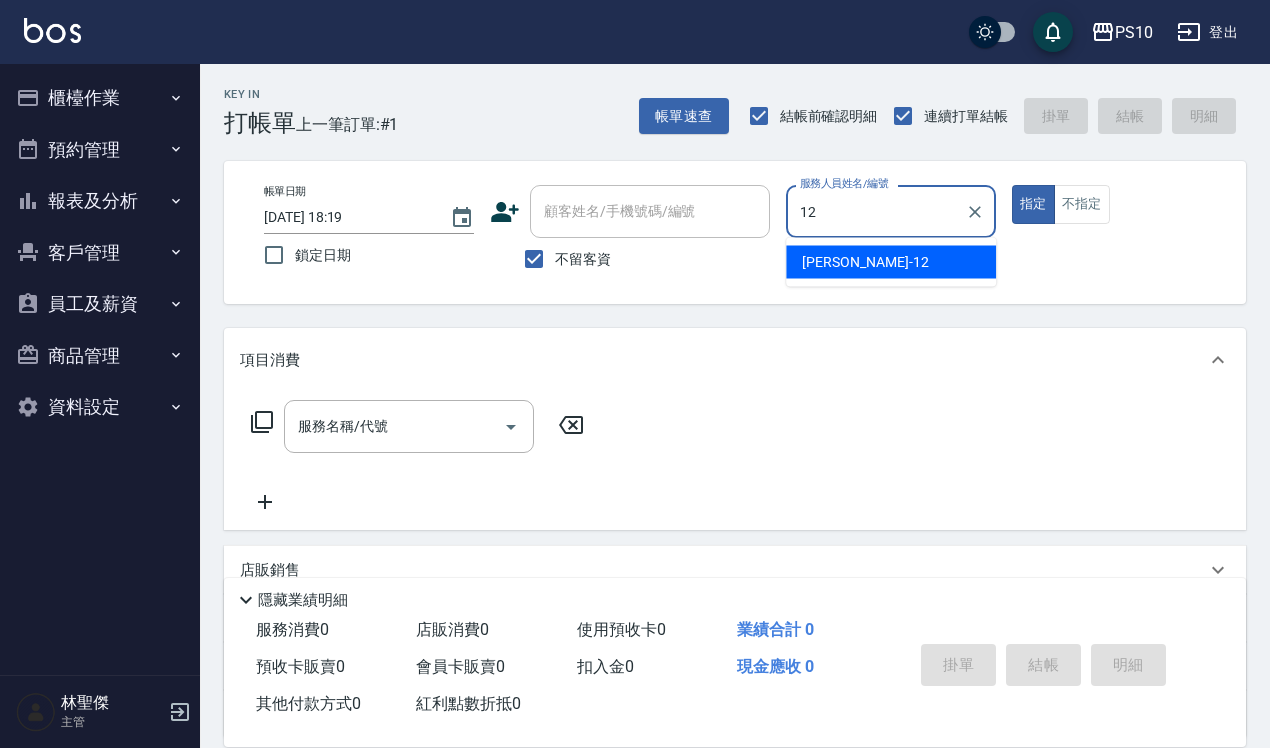 type on "[PERSON_NAME]-12" 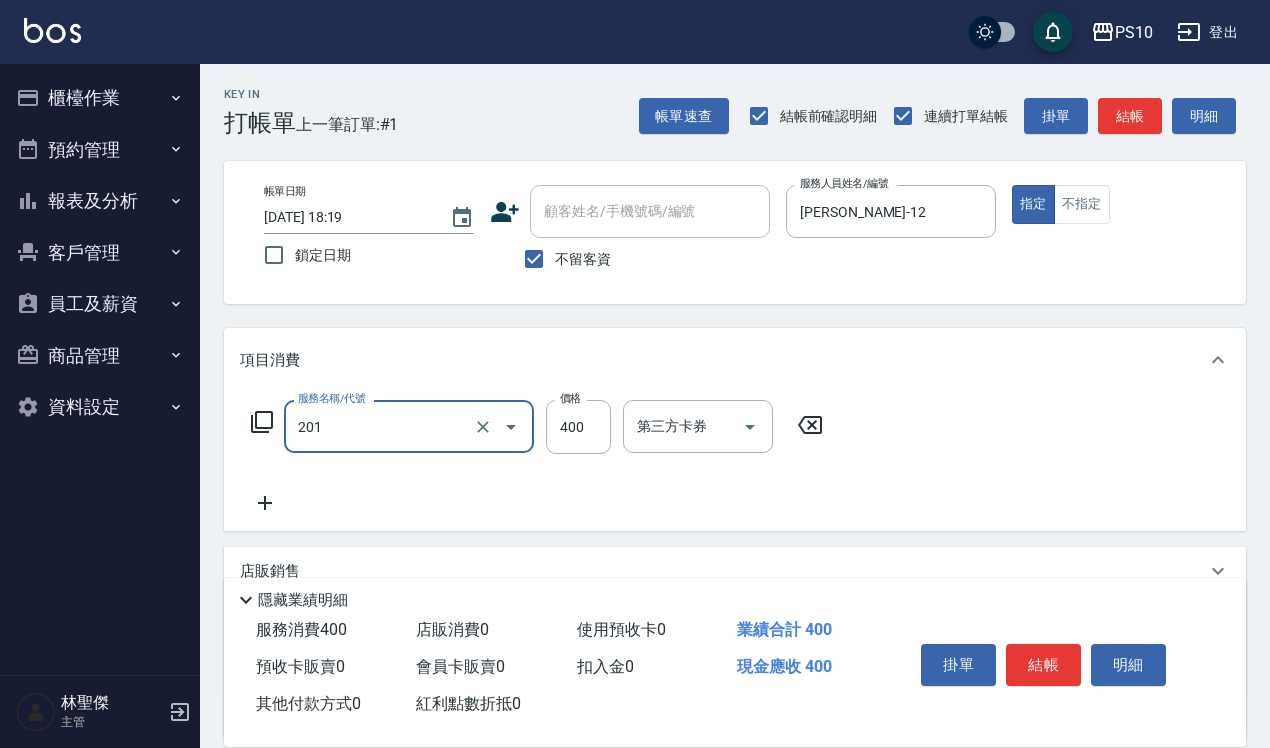 type on "剪髮(201)" 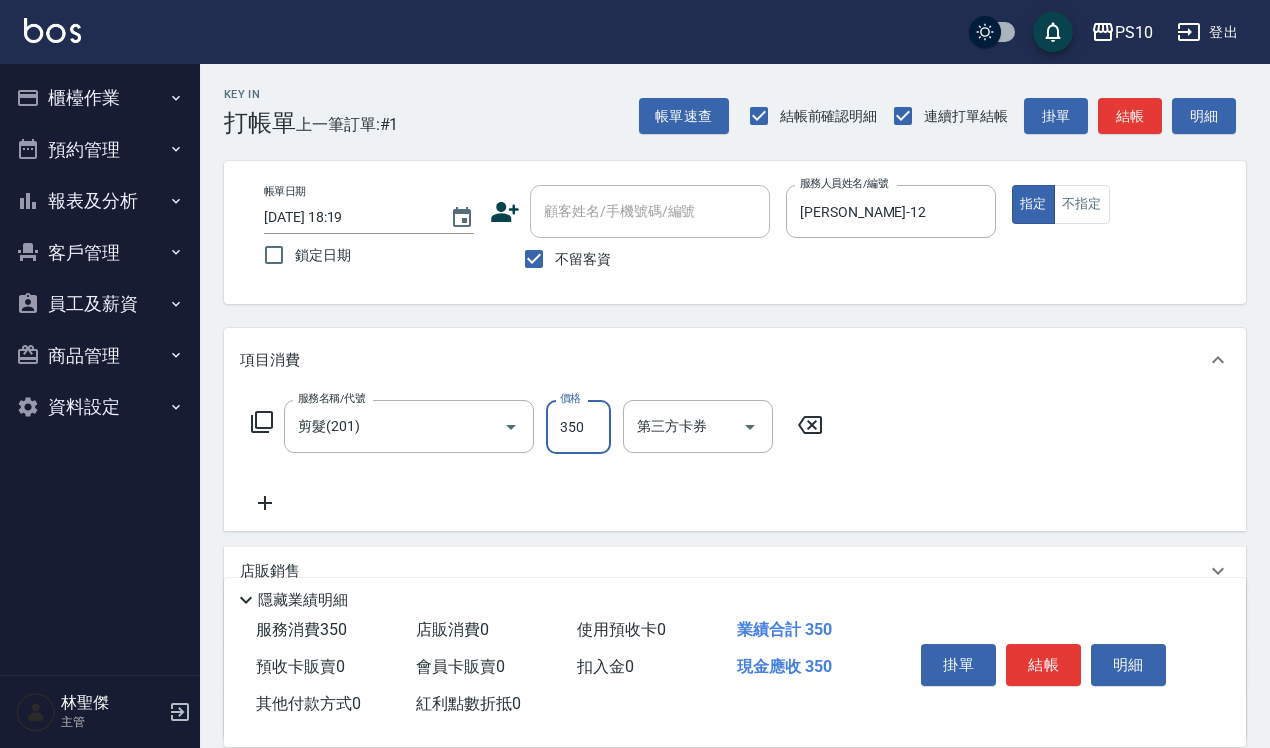 type on "350" 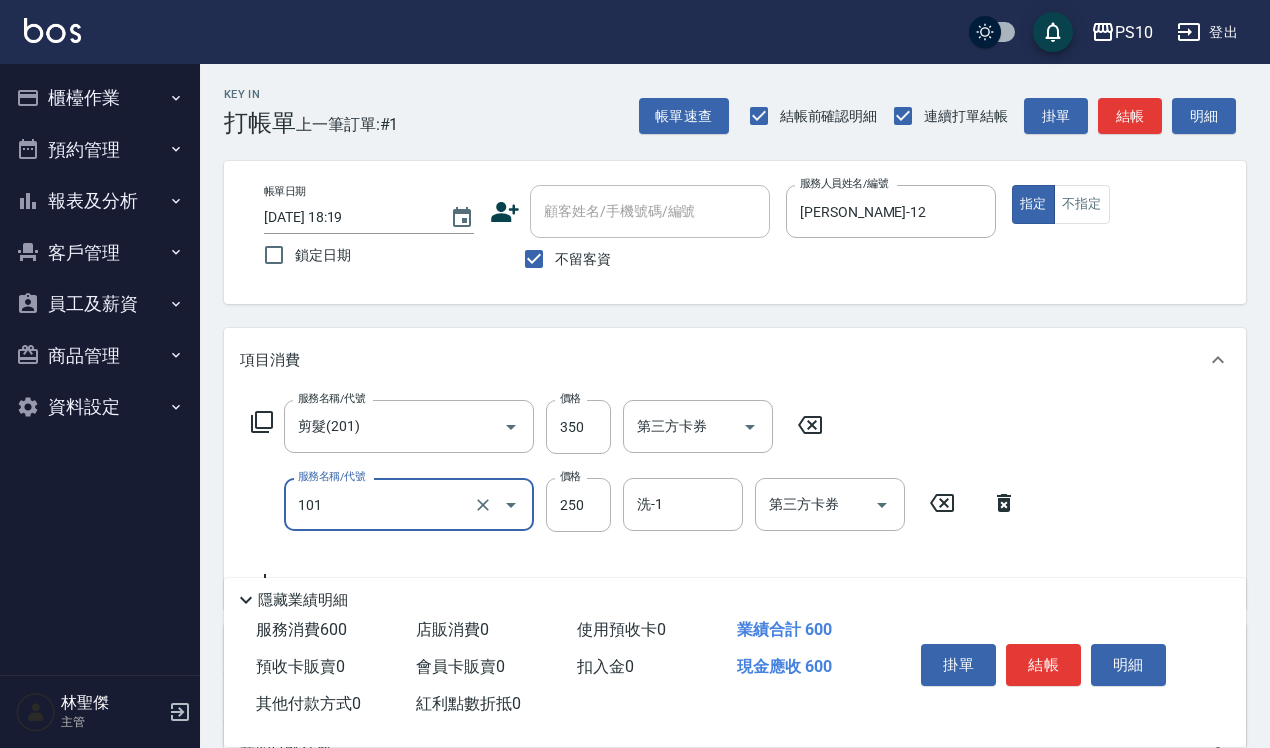 type on "洗髮(101)" 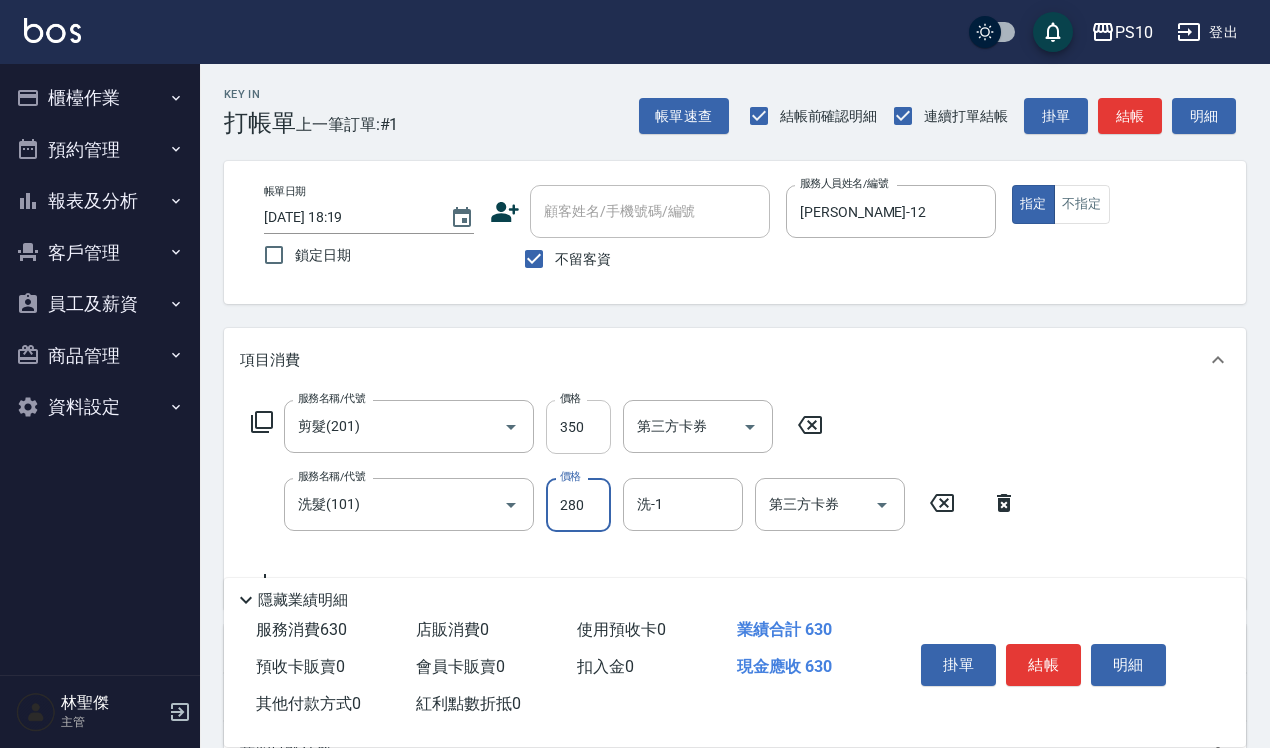 type on "280" 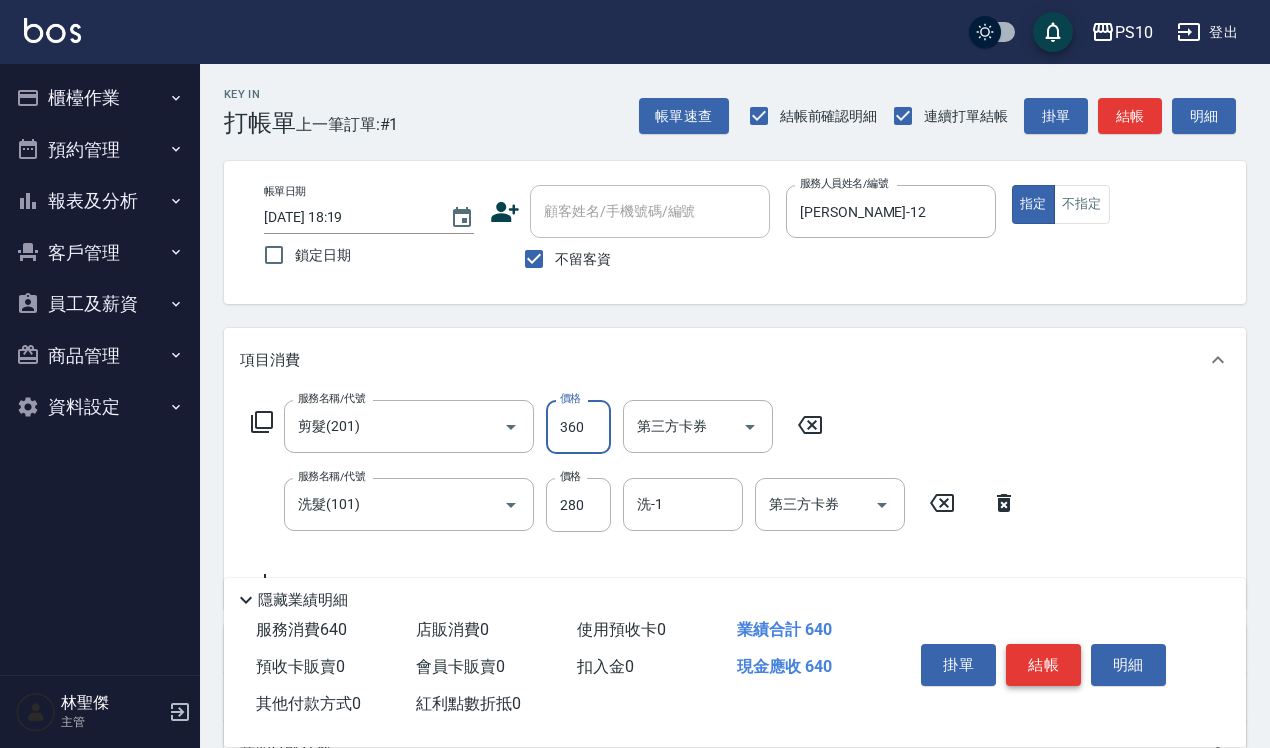 type on "360" 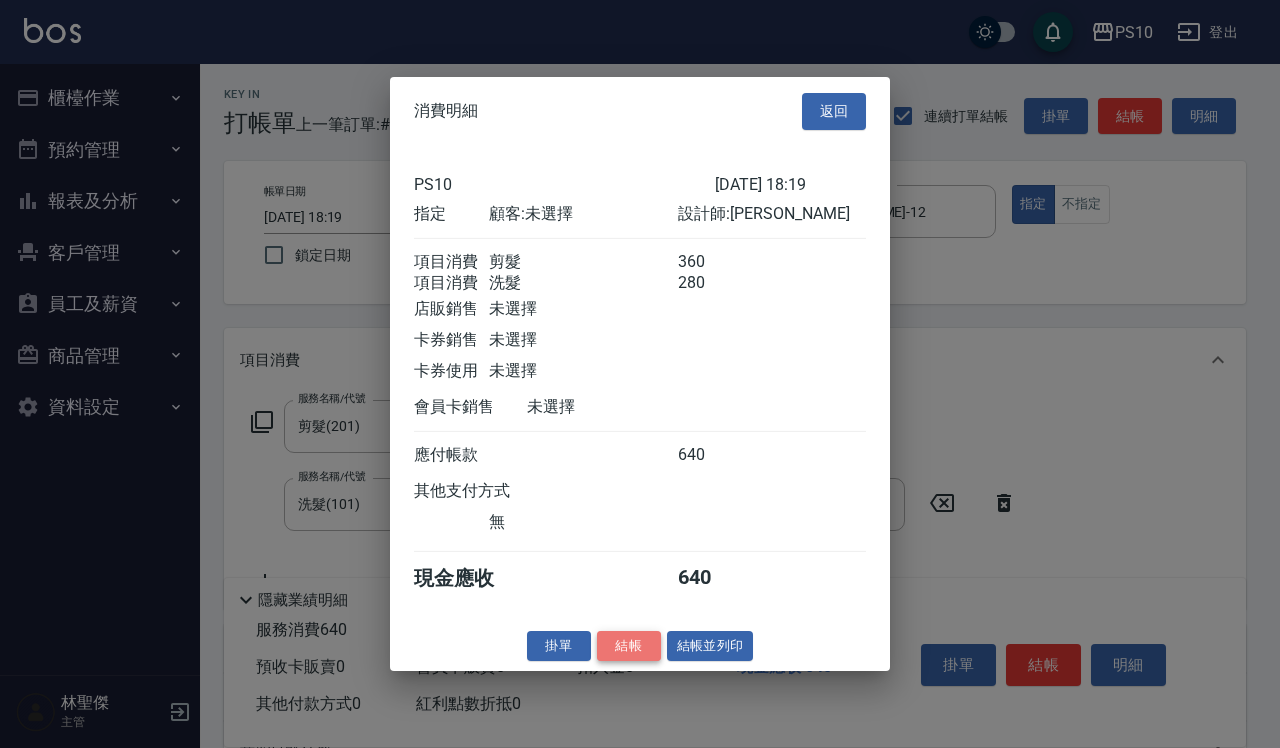click on "結帳" at bounding box center (629, 645) 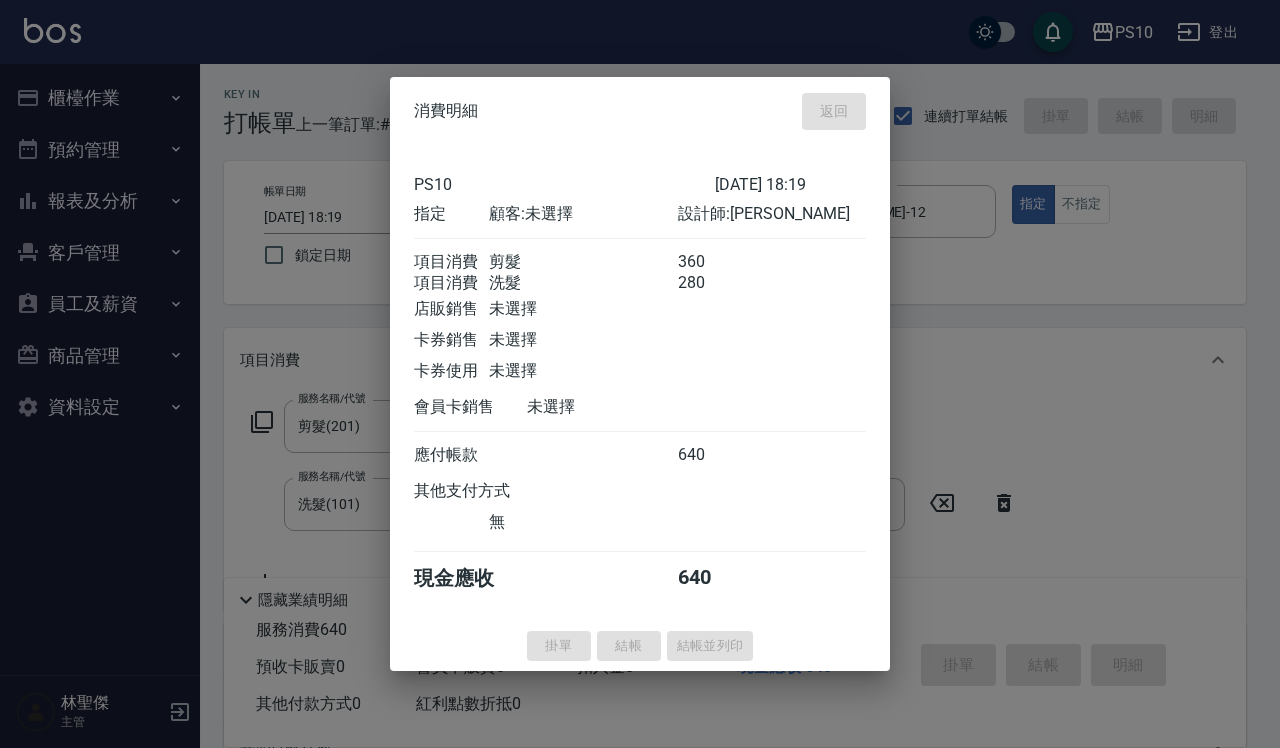 type on "[DATE] 18:20" 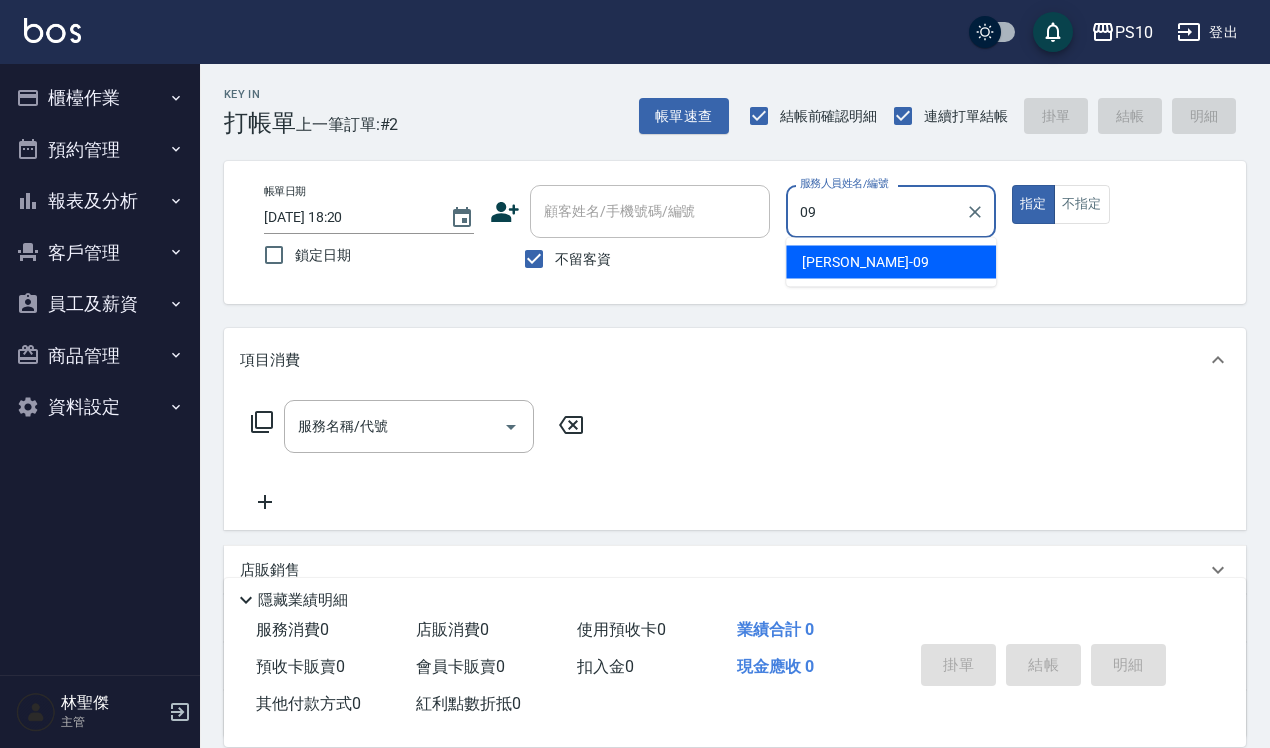 type on "[PERSON_NAME]-09" 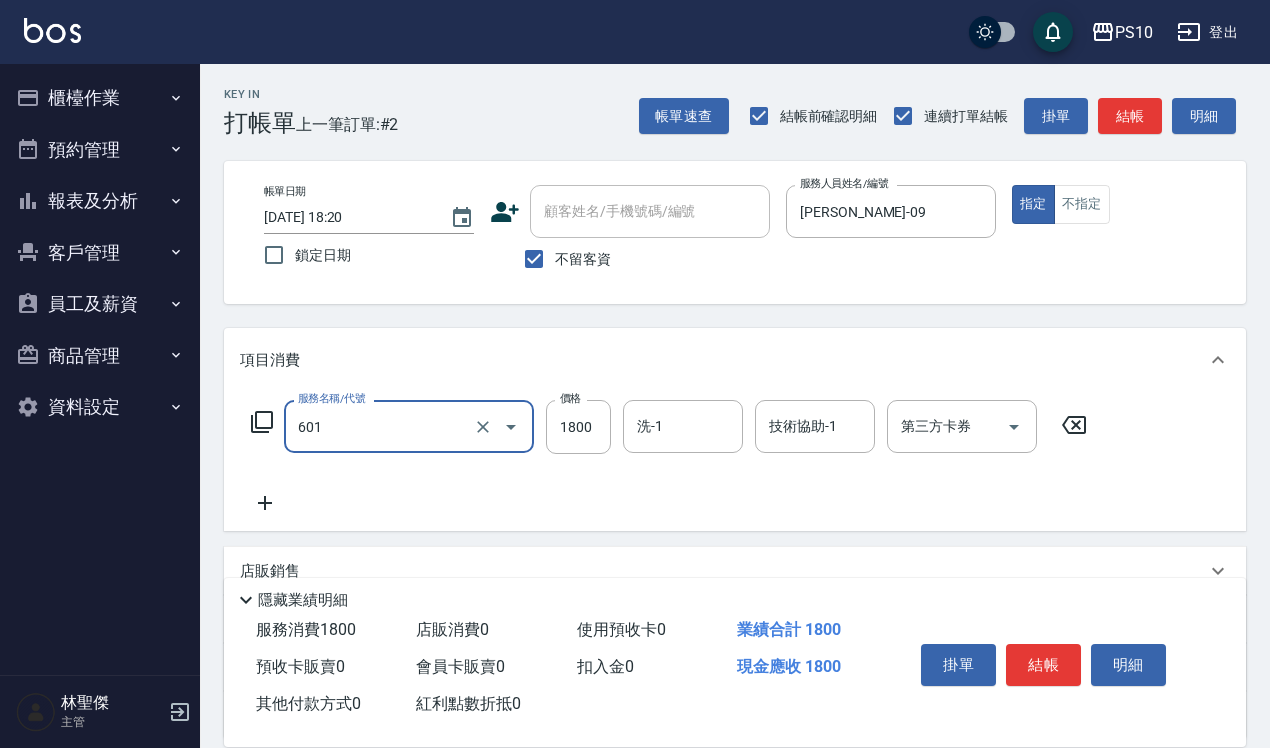 type on "醫學頭皮(601)" 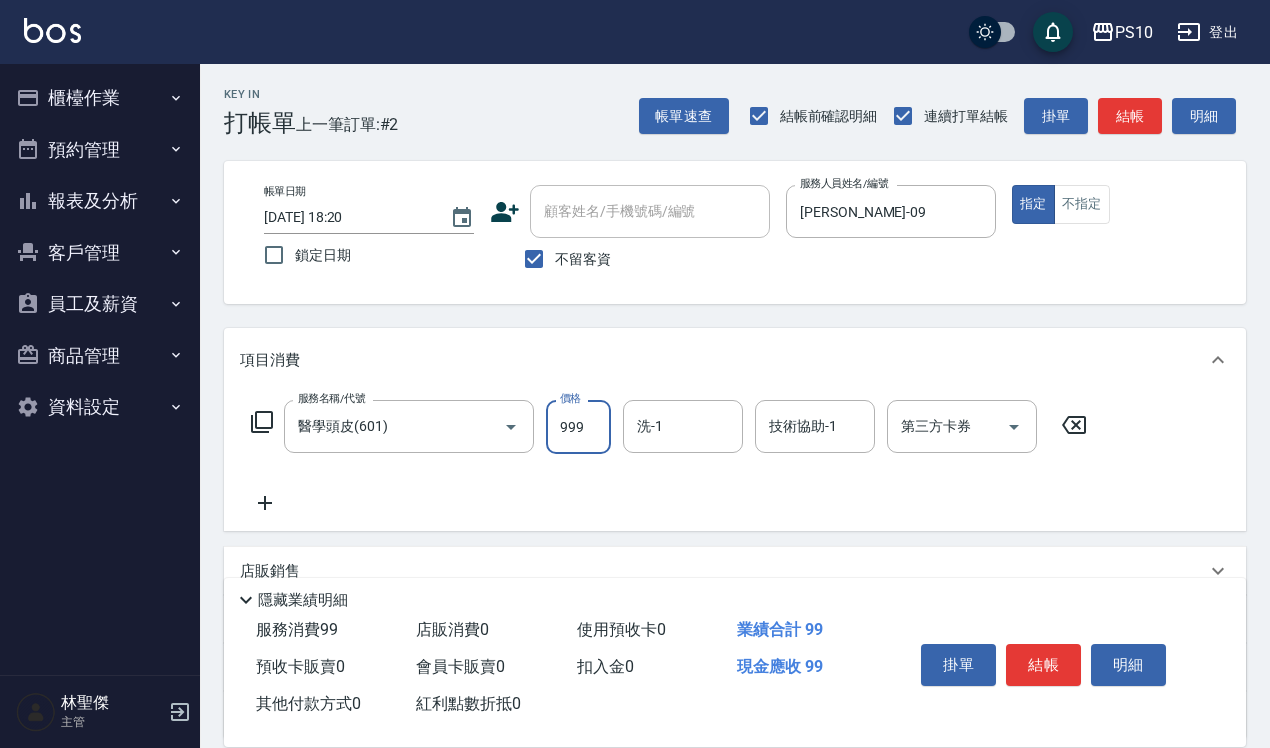 type on "999" 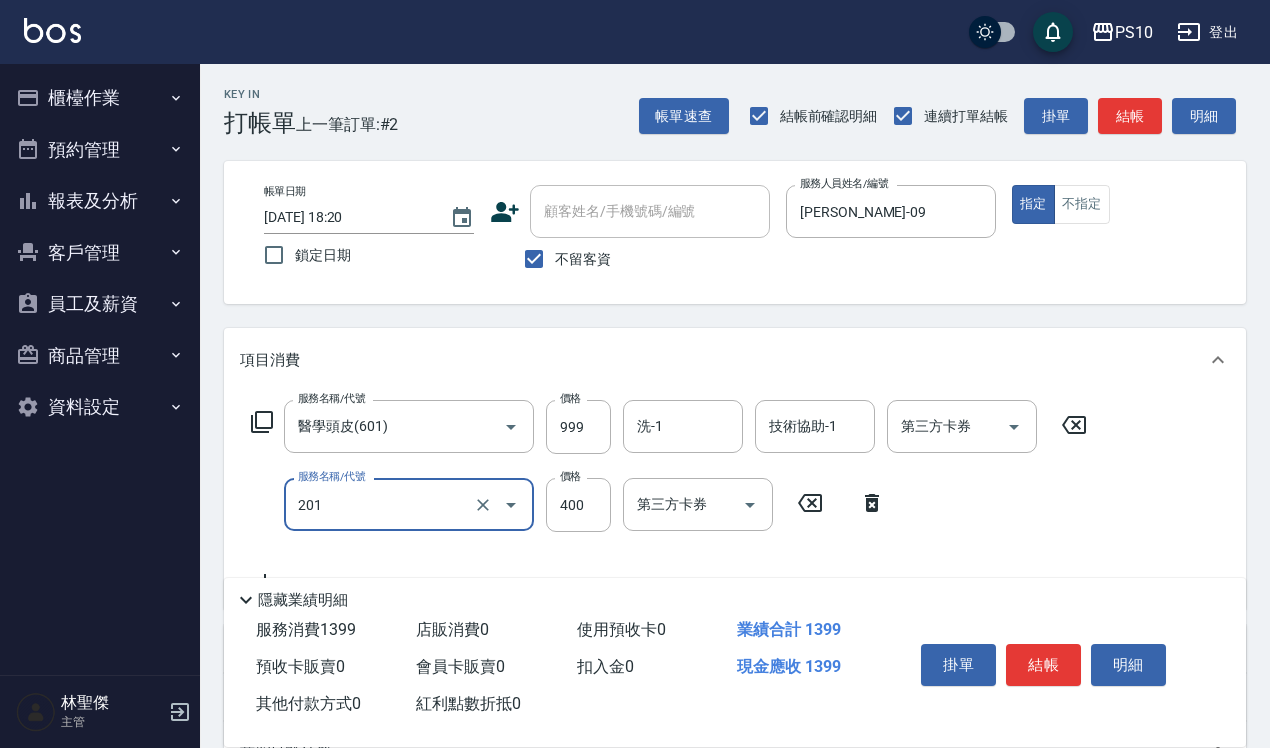 type on "剪髮(201)" 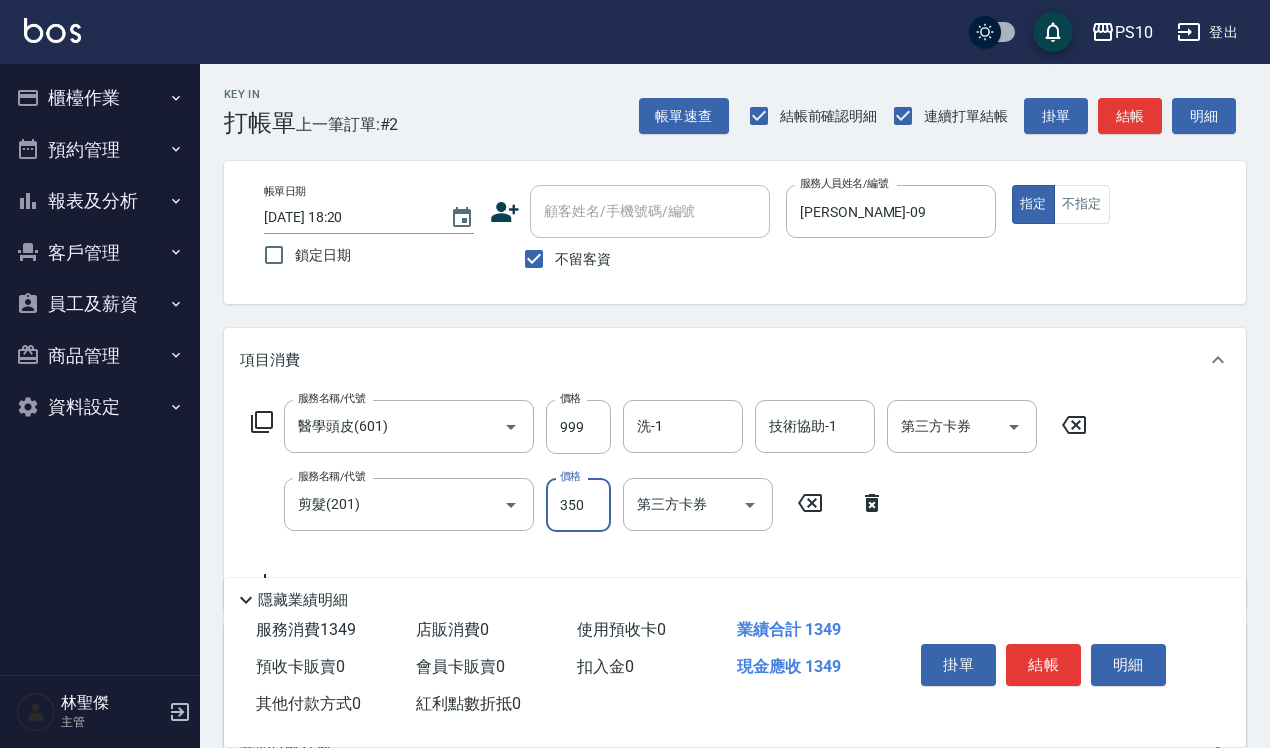 type on "350" 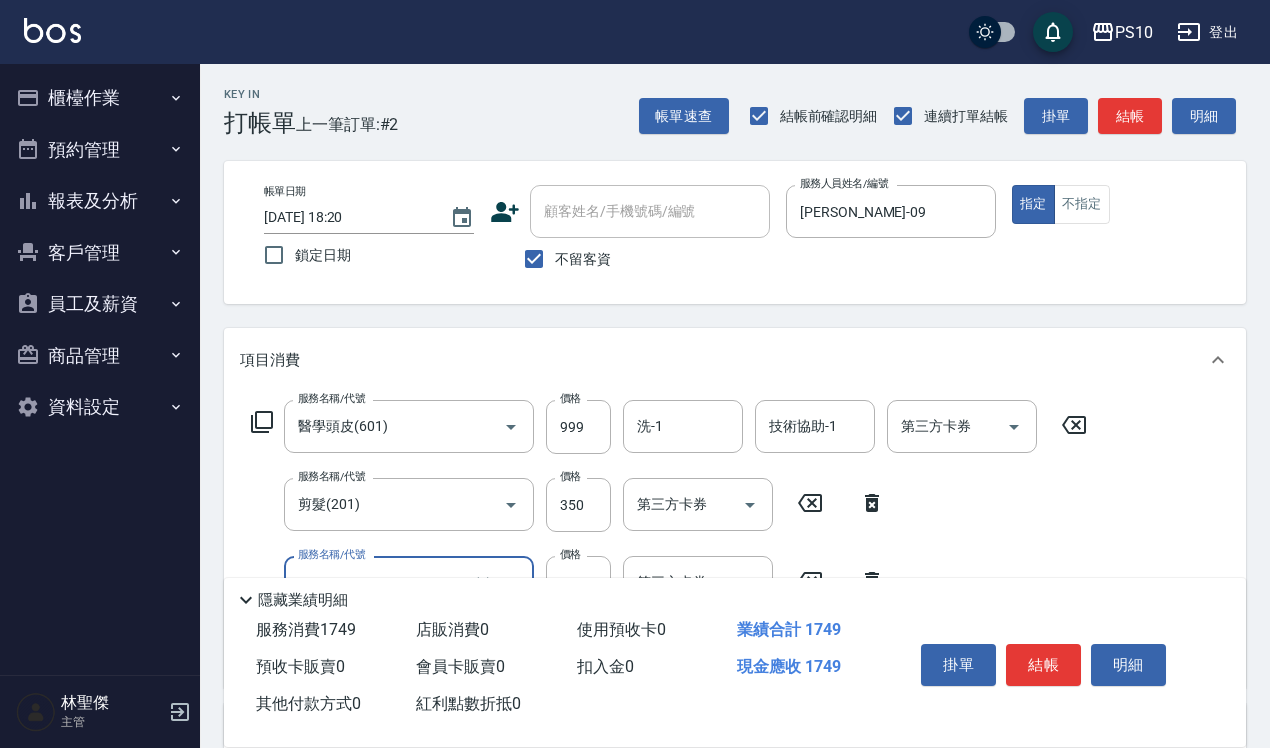 type on "剪髮(201)" 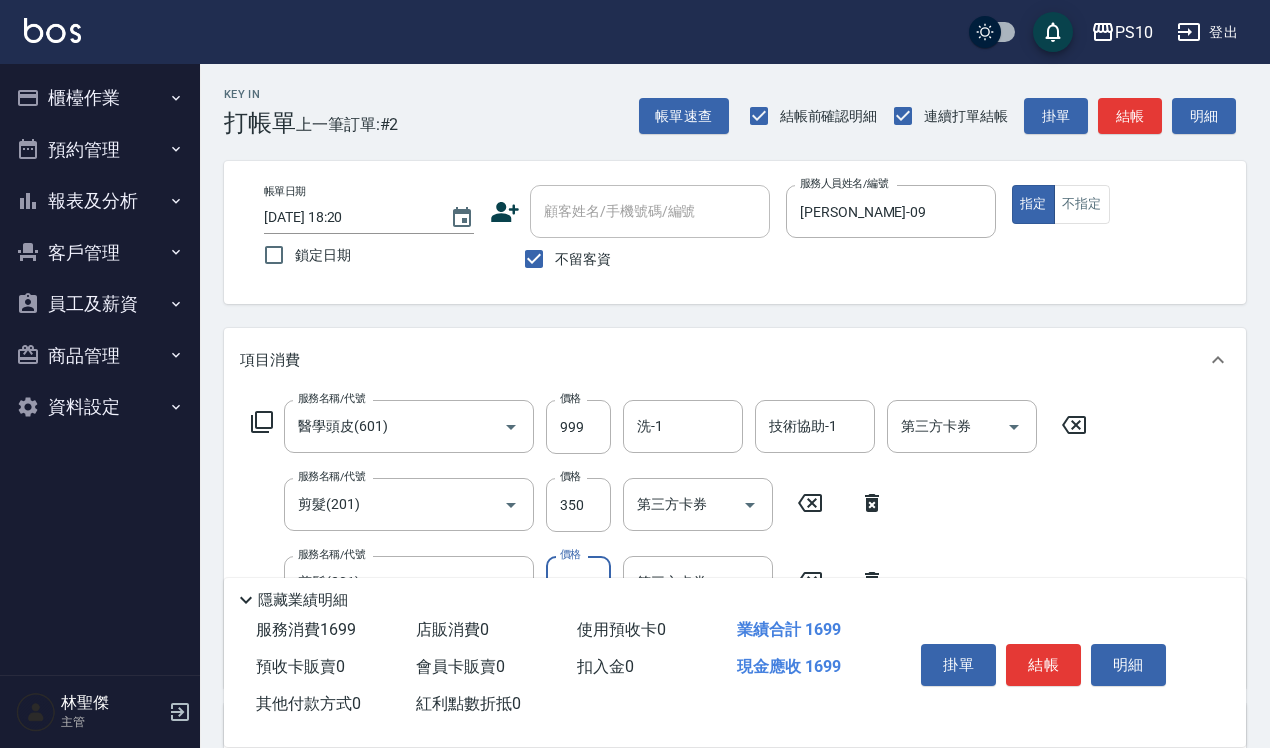 type on "350" 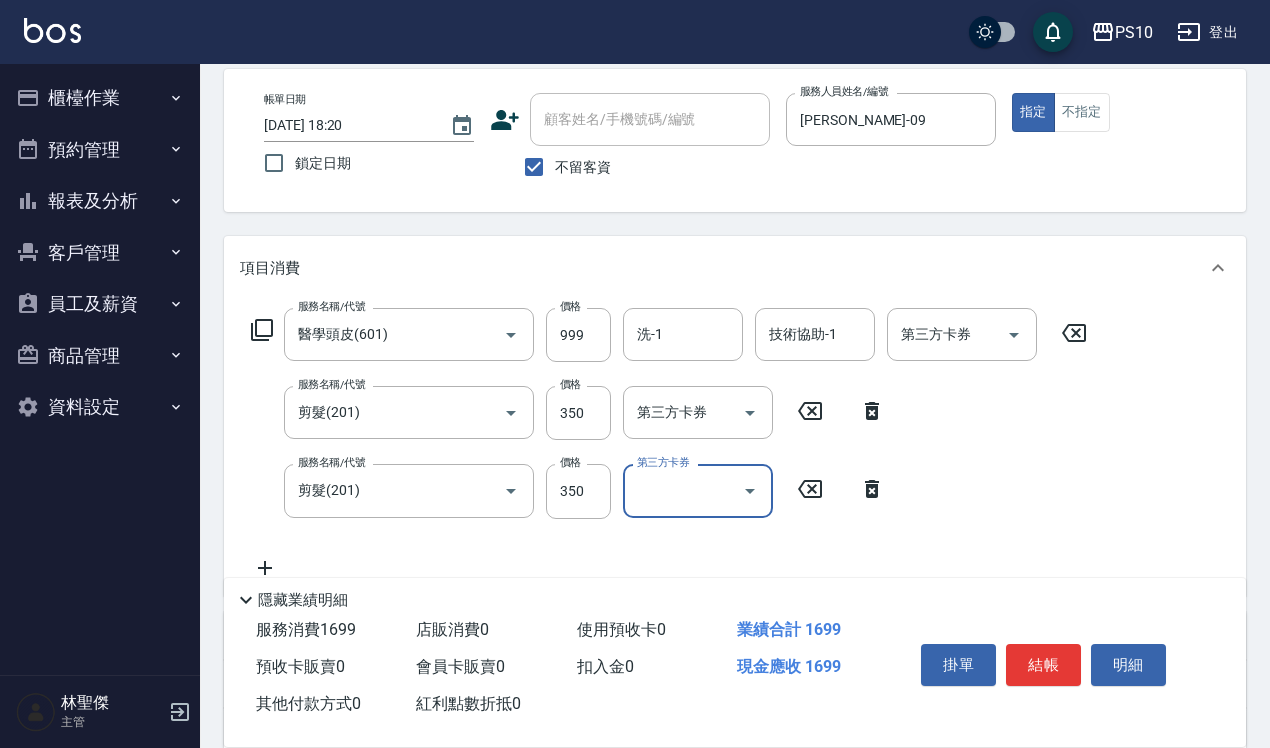scroll, scrollTop: 87, scrollLeft: 0, axis: vertical 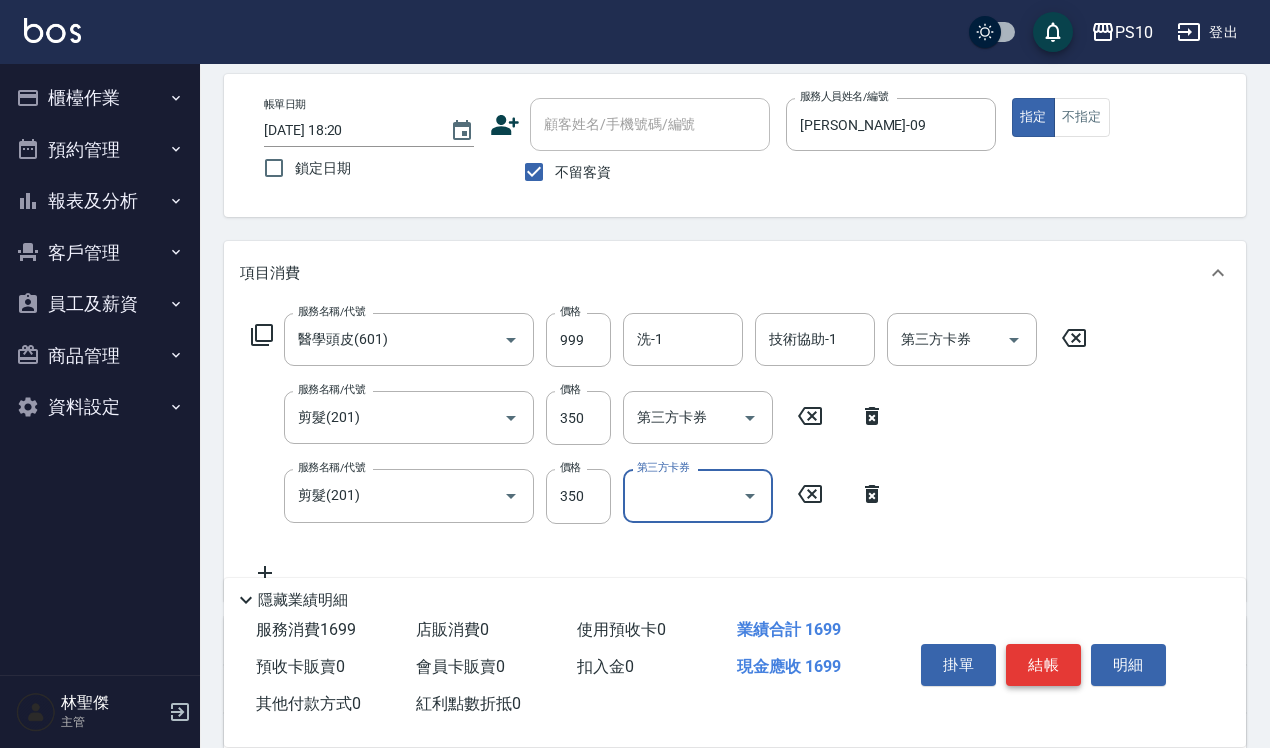 click on "結帳" at bounding box center (1043, 665) 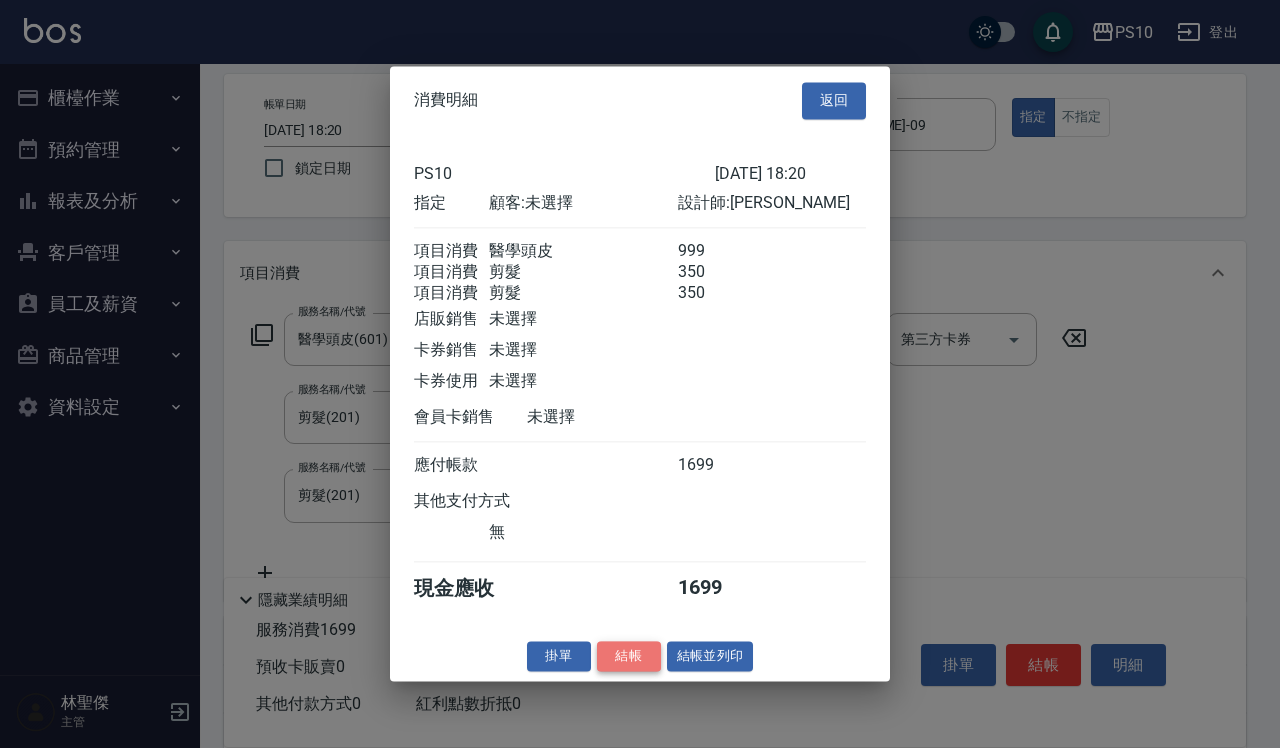 click on "結帳" at bounding box center [629, 656] 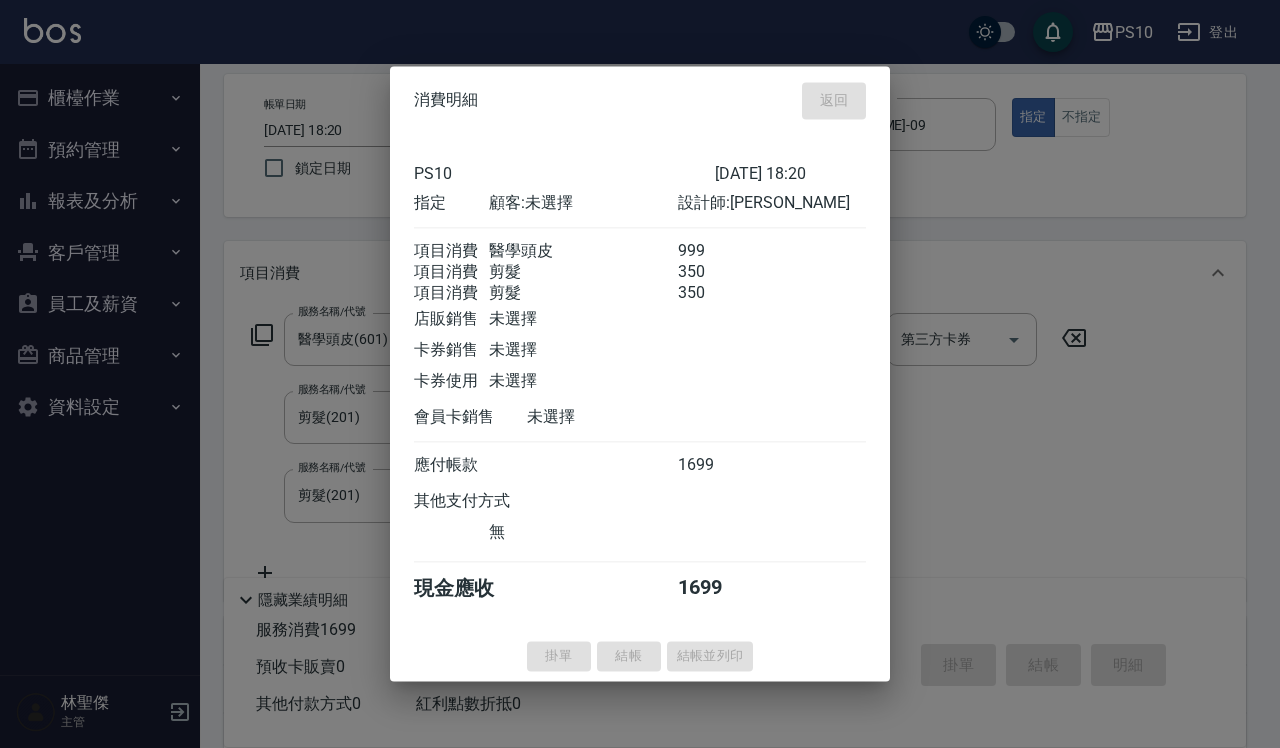 type 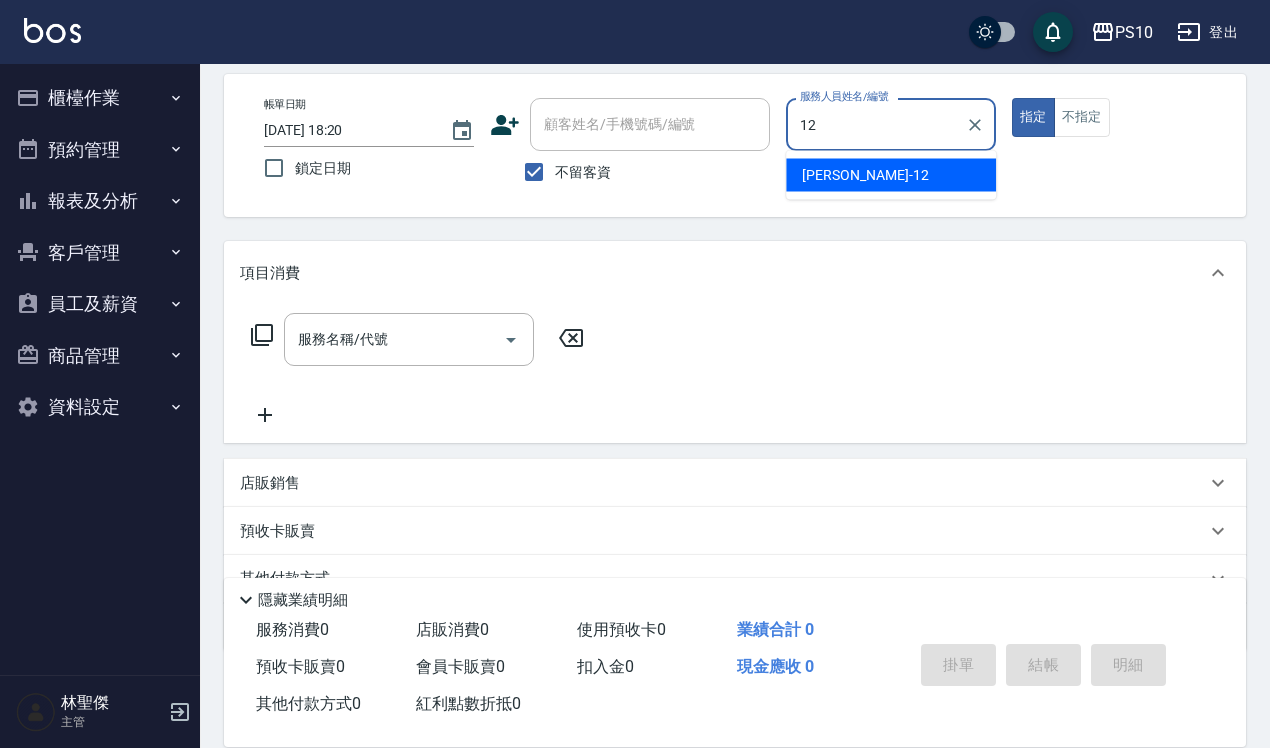 type on "[PERSON_NAME]-12" 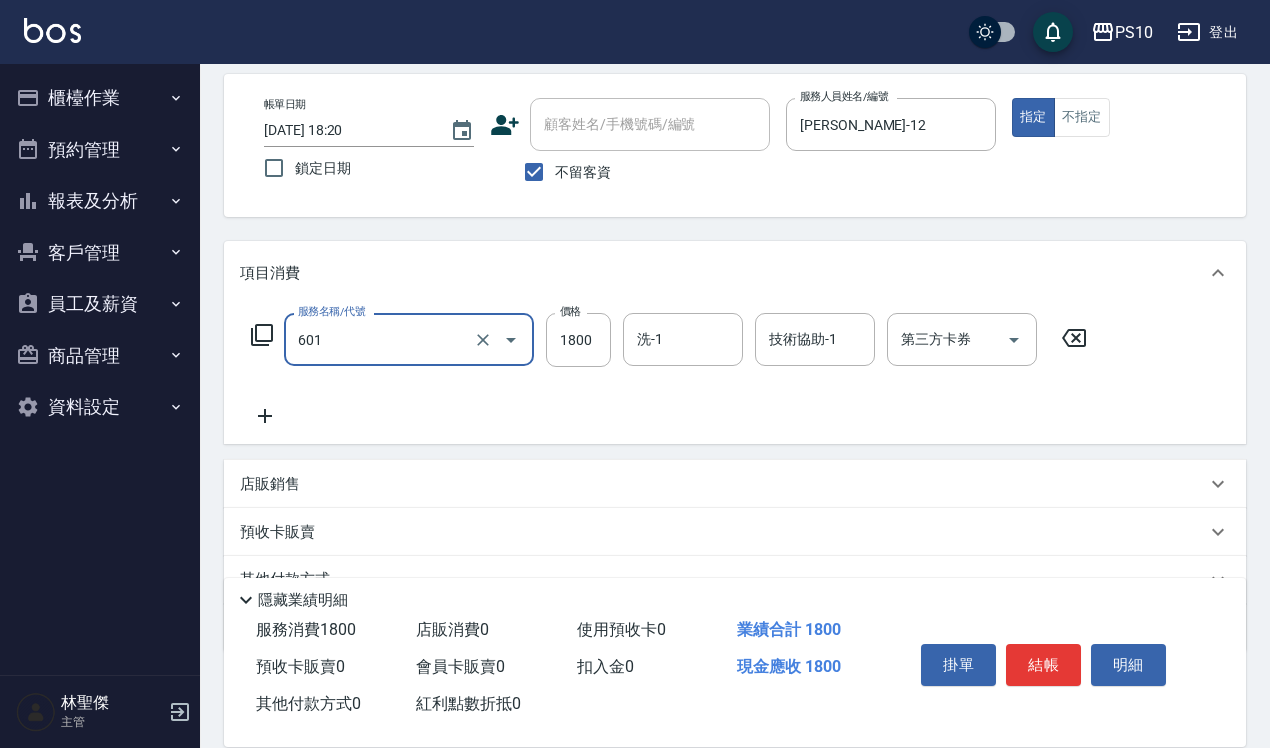 type on "醫學頭皮(601)" 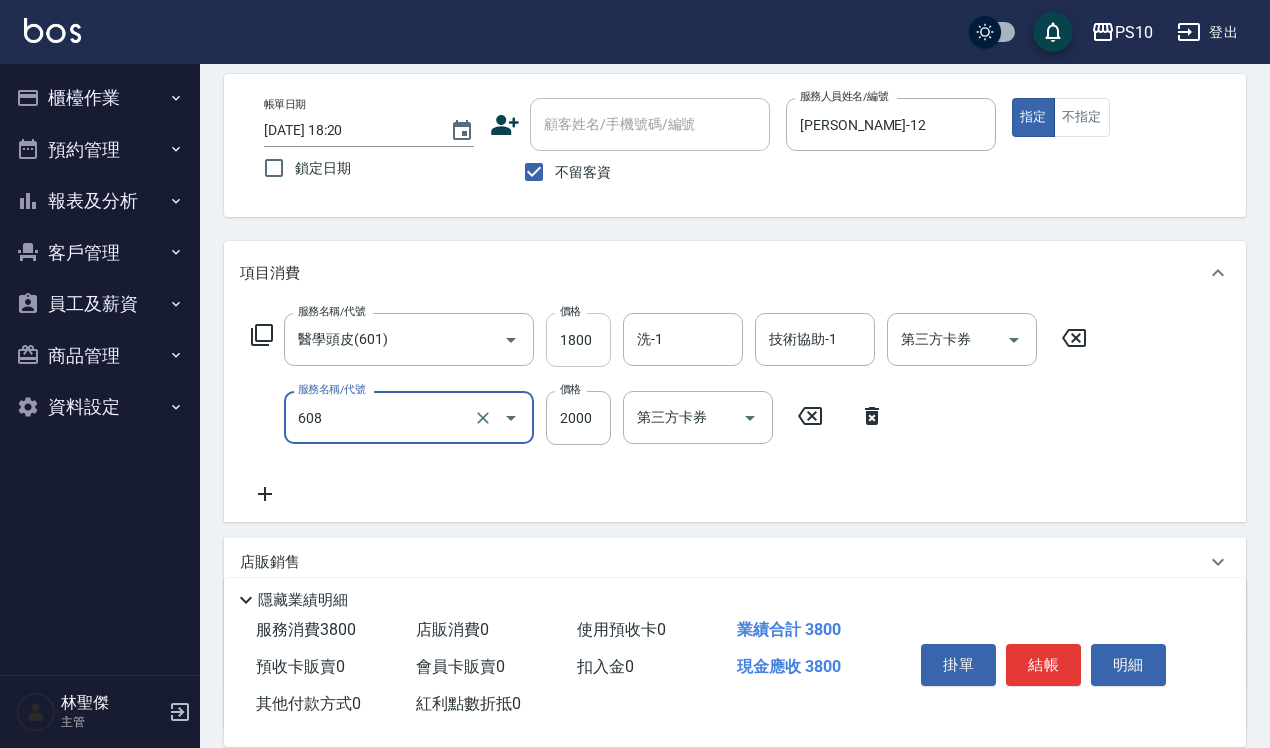 type on "肩頸按摩5次(608)" 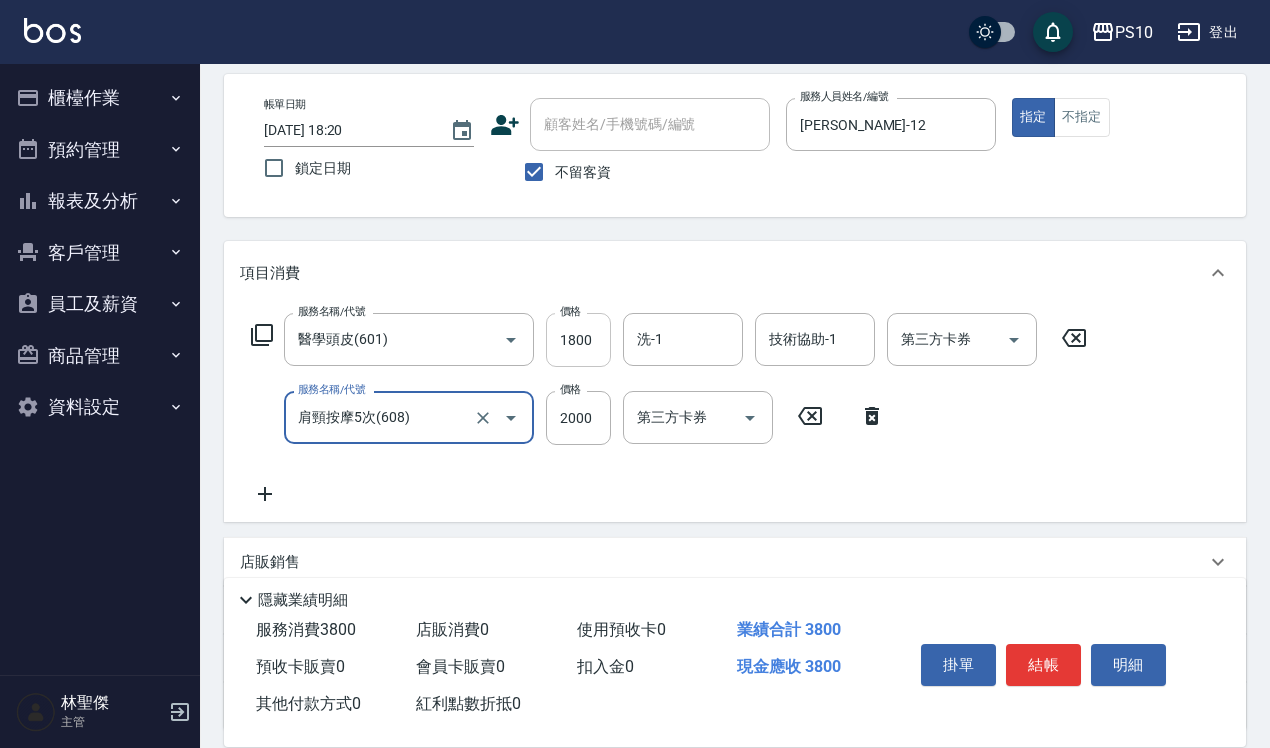 click on "1800" at bounding box center [578, 340] 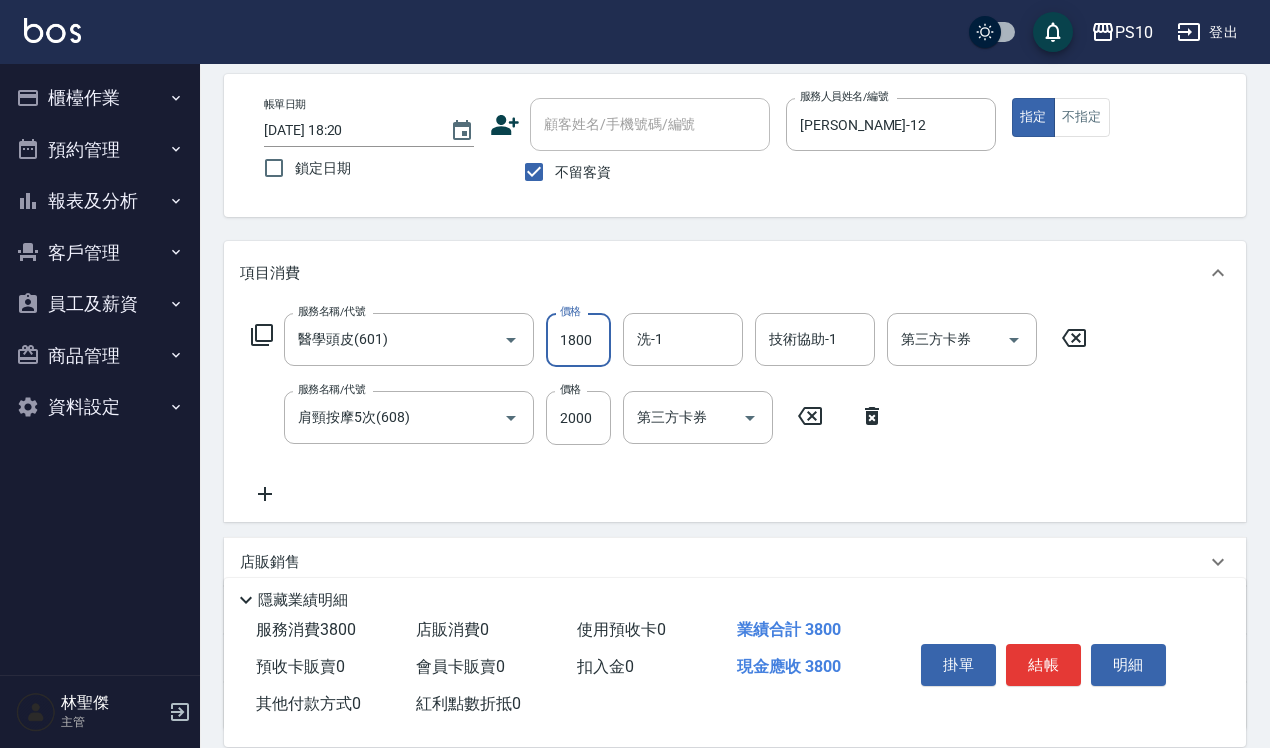 click on "1800" at bounding box center [578, 340] 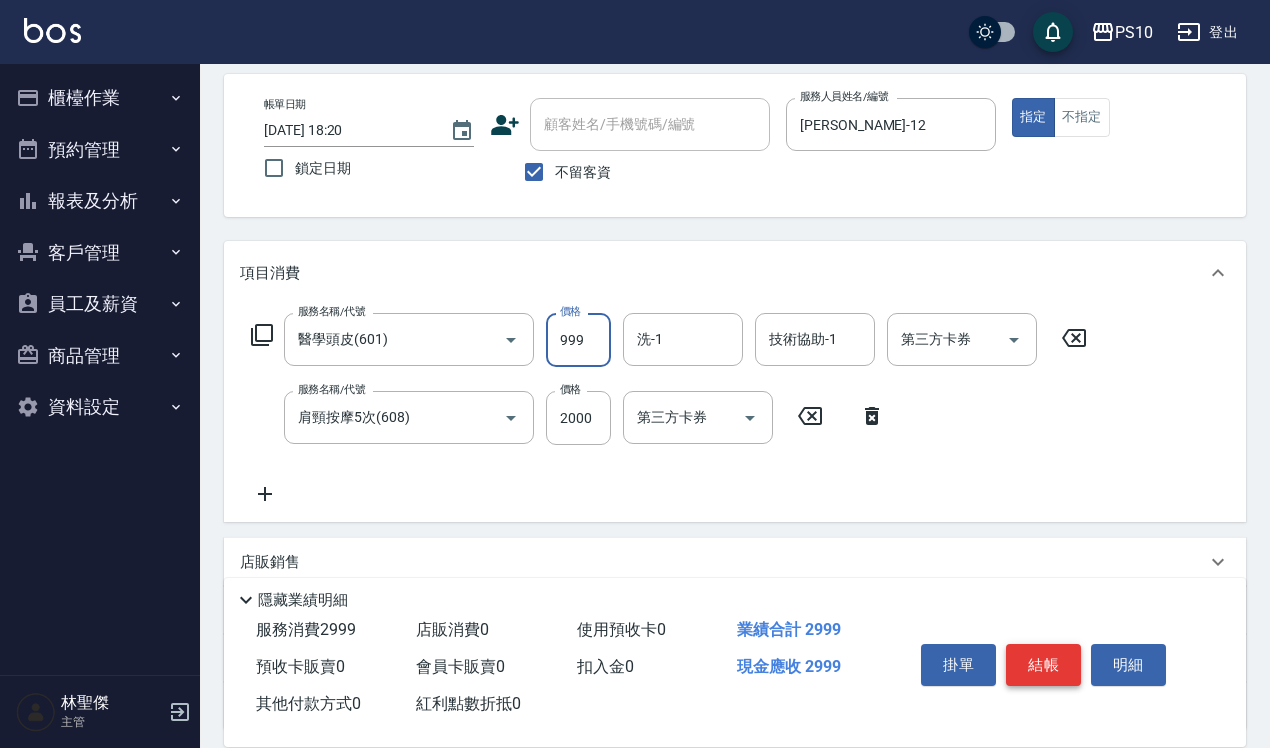 type on "999" 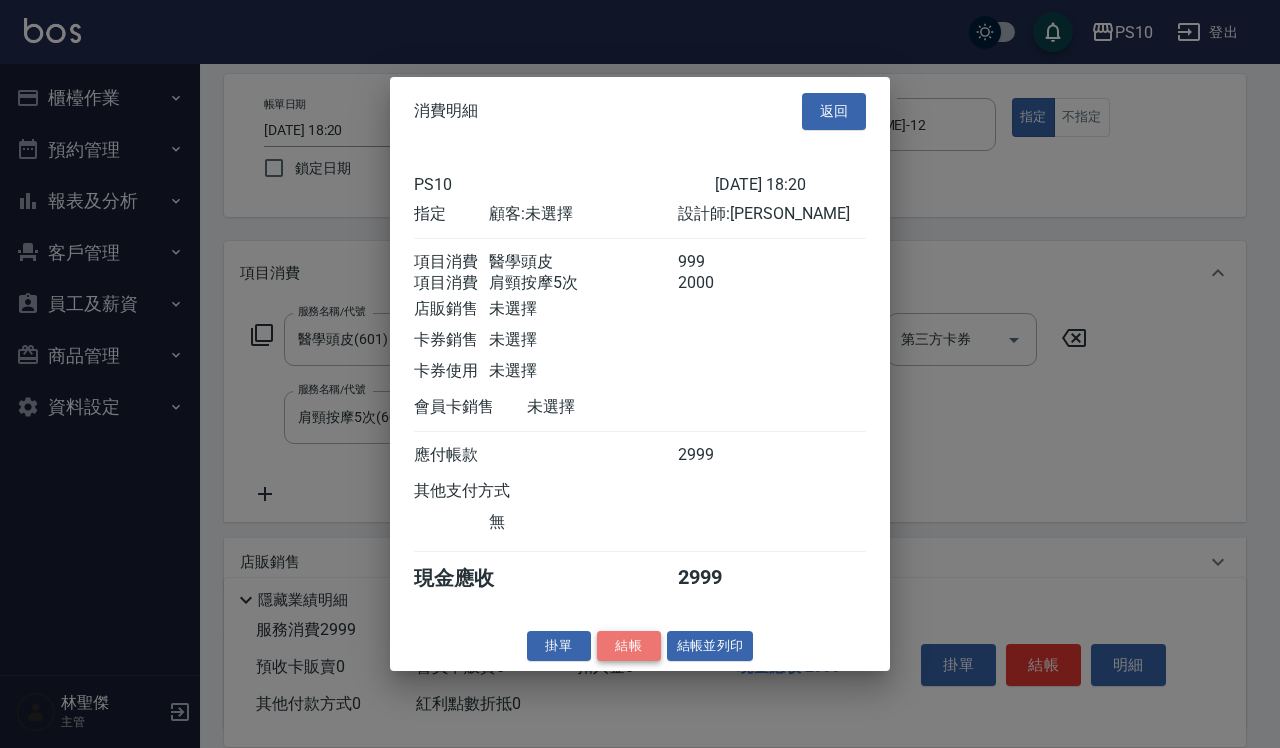 click on "結帳" at bounding box center (629, 645) 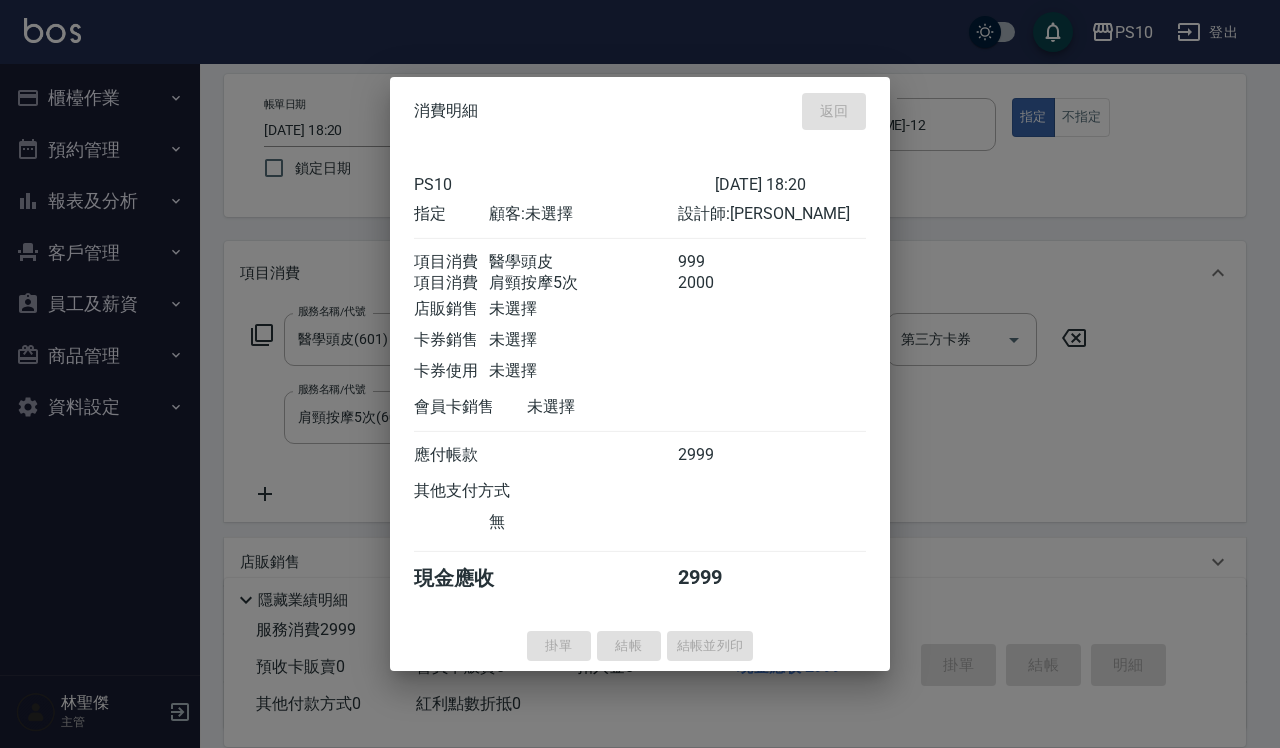 type 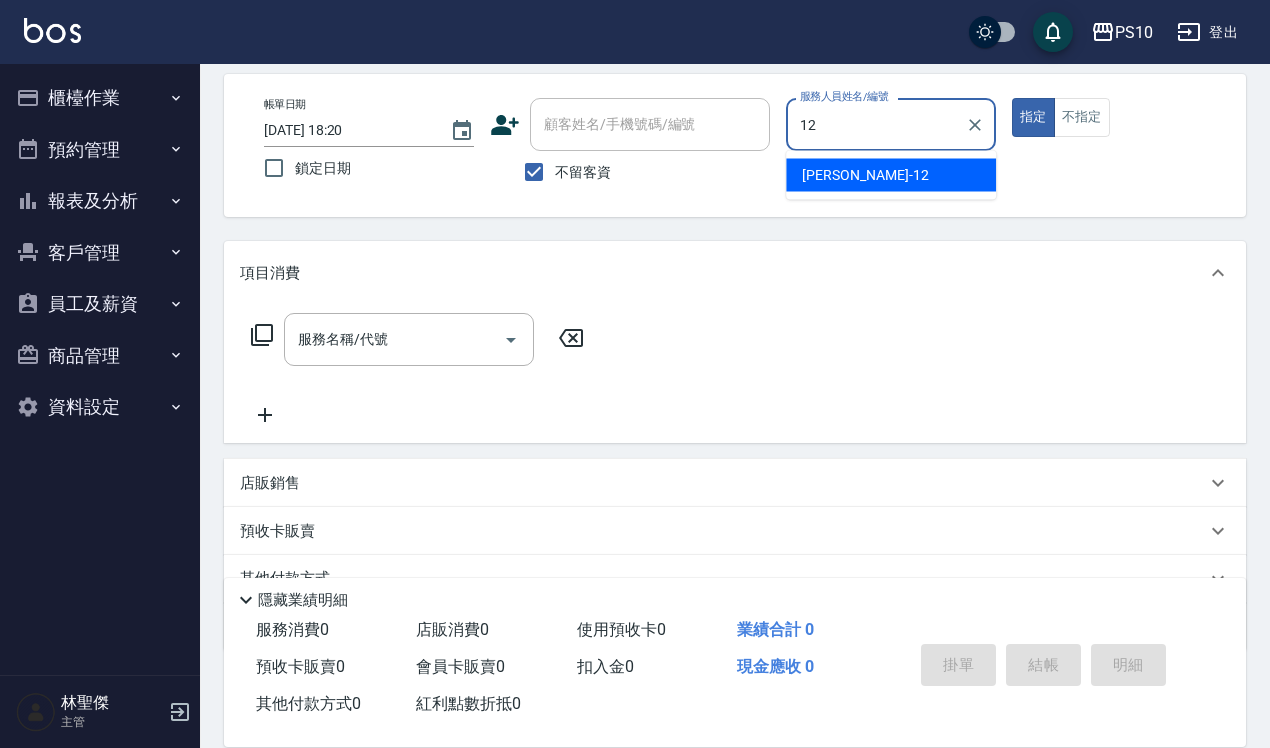 type on "[PERSON_NAME]-12" 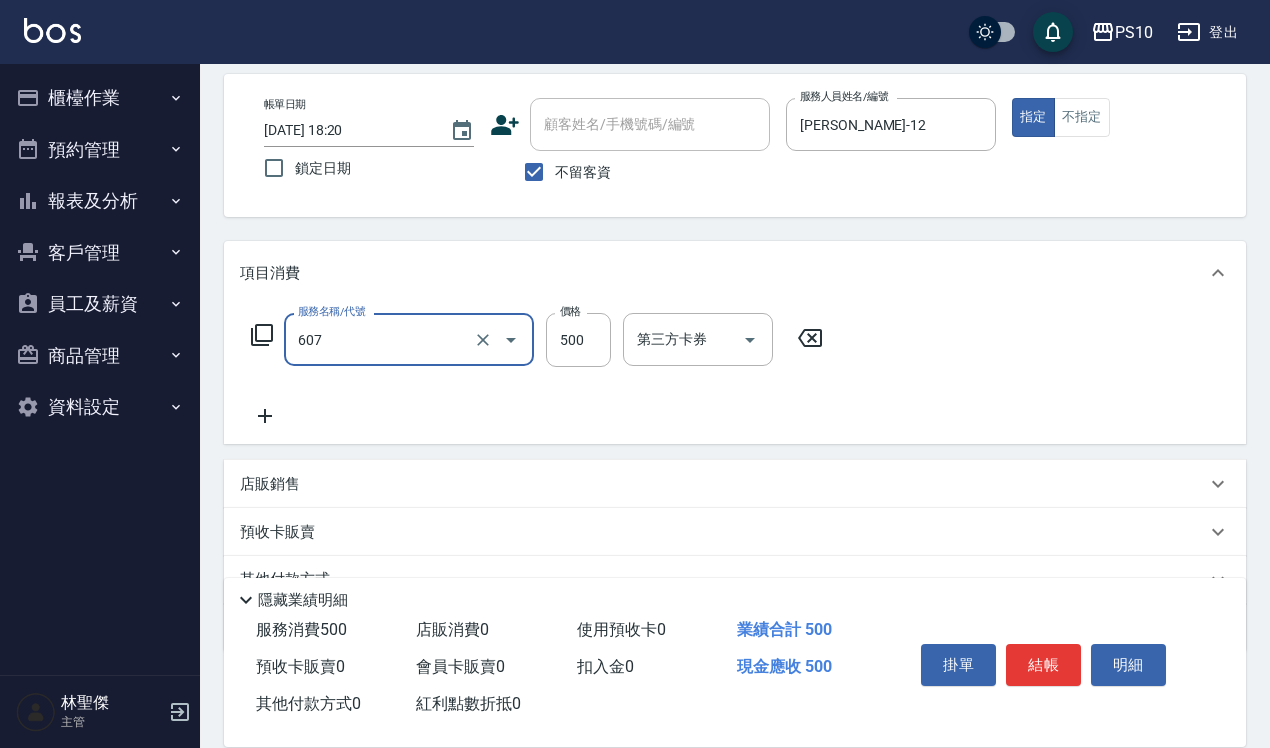 type on "肩頸按摩(607)" 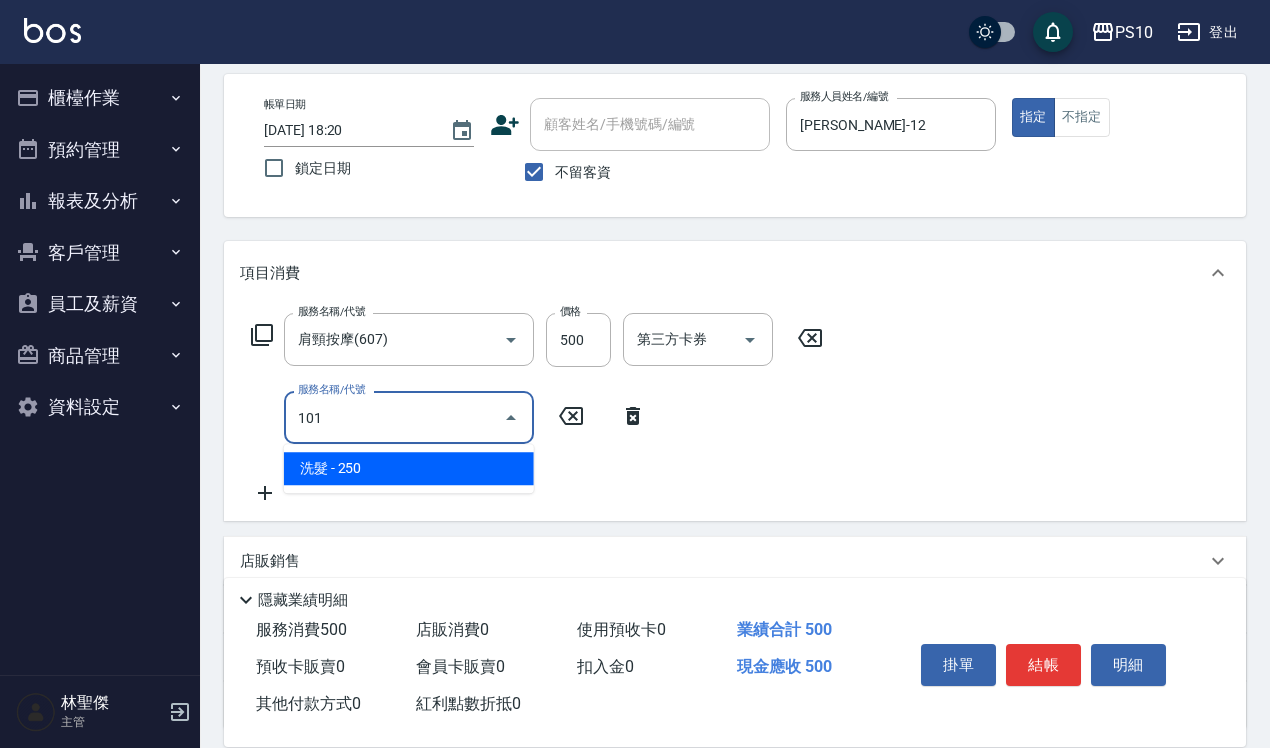 type on "洗髮(101)" 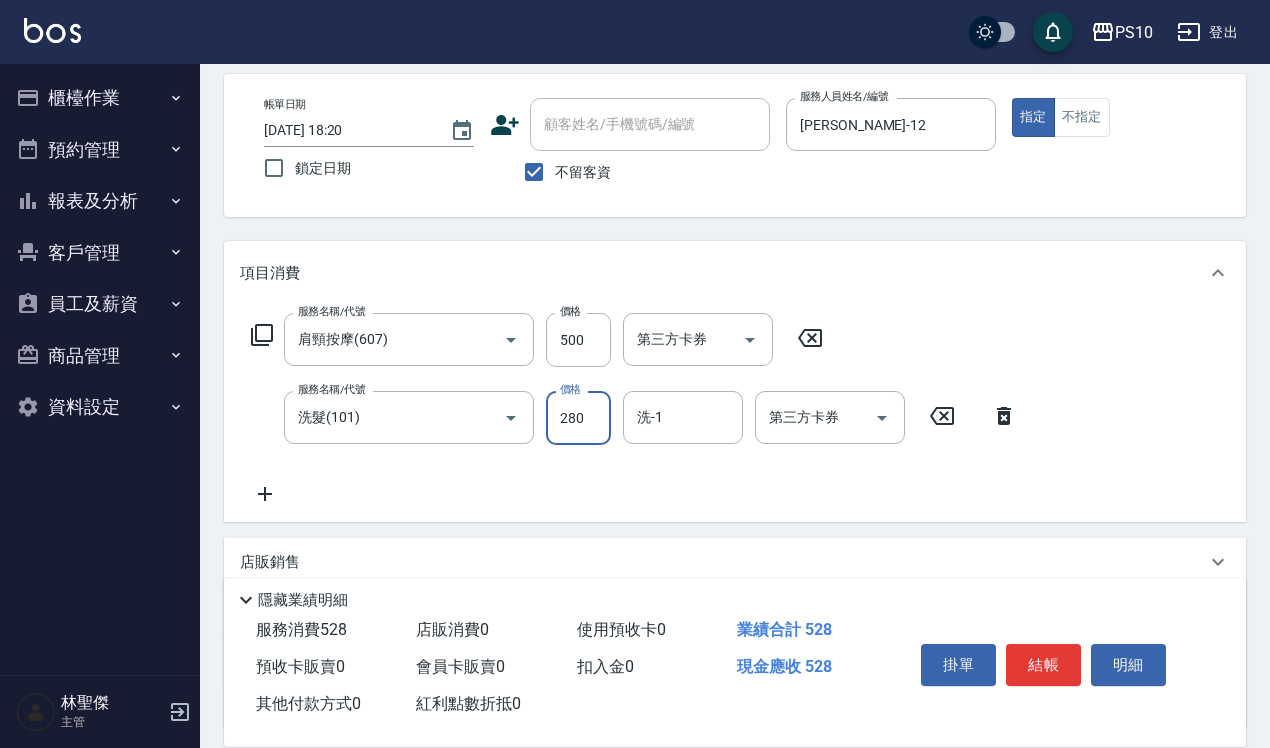 type on "280" 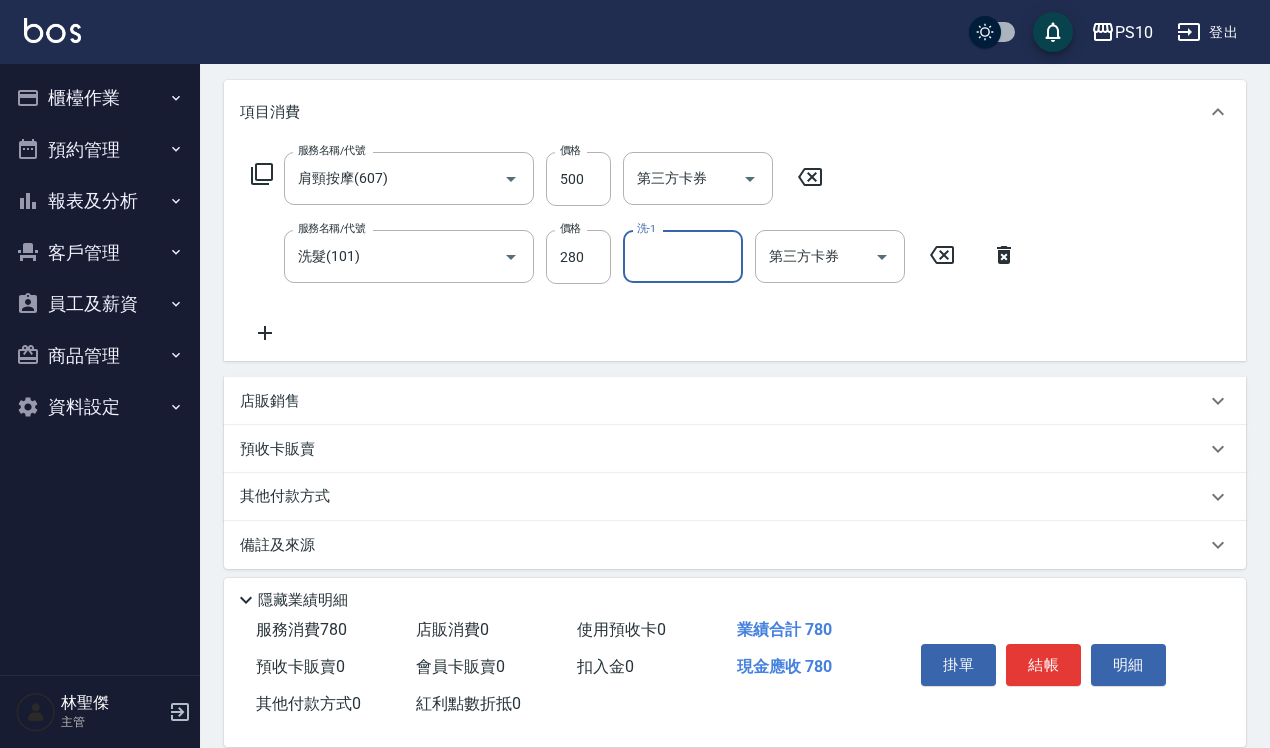 scroll, scrollTop: 258, scrollLeft: 0, axis: vertical 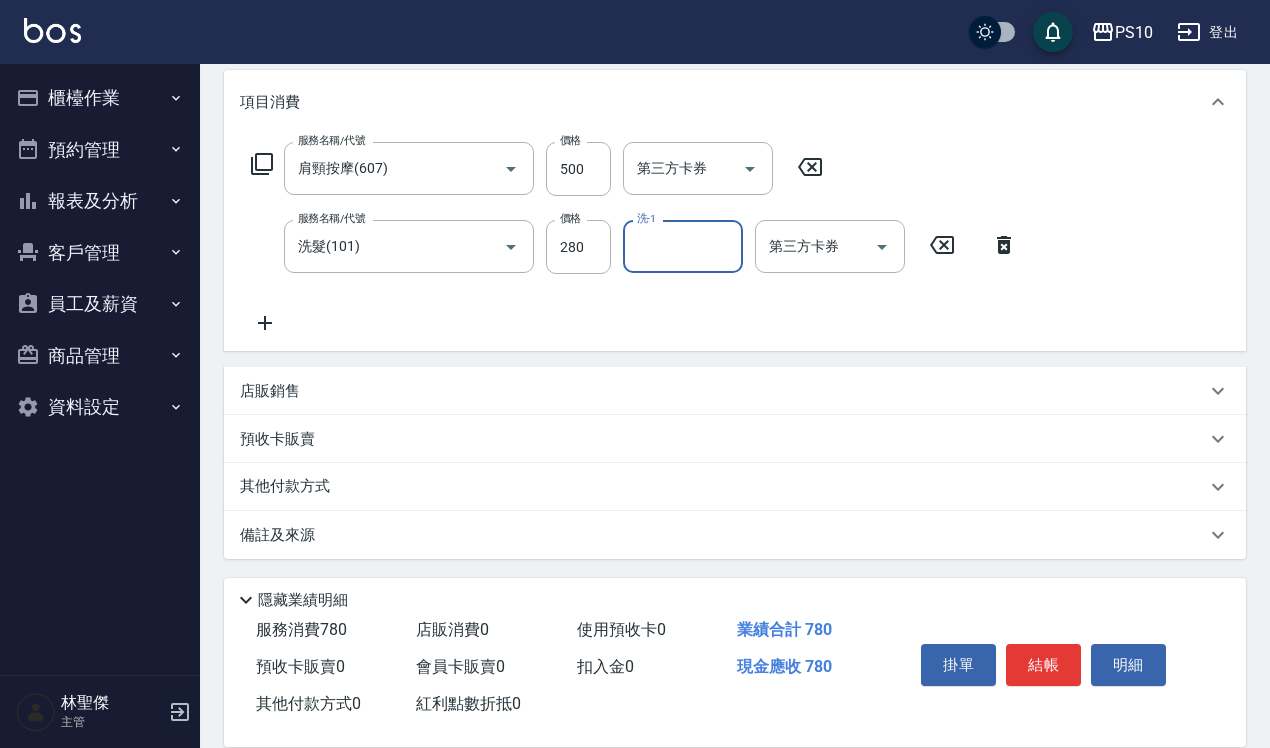 click on "其他付款方式" at bounding box center [290, 487] 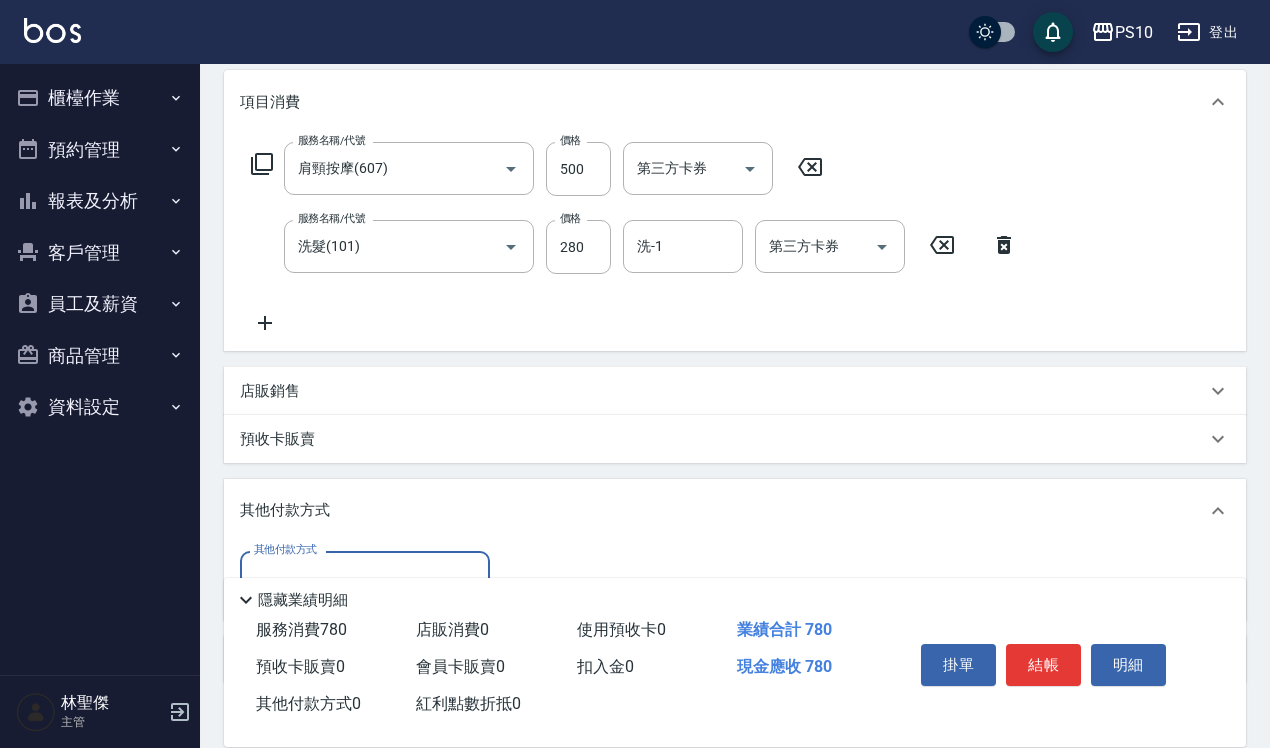 scroll, scrollTop: 0, scrollLeft: 0, axis: both 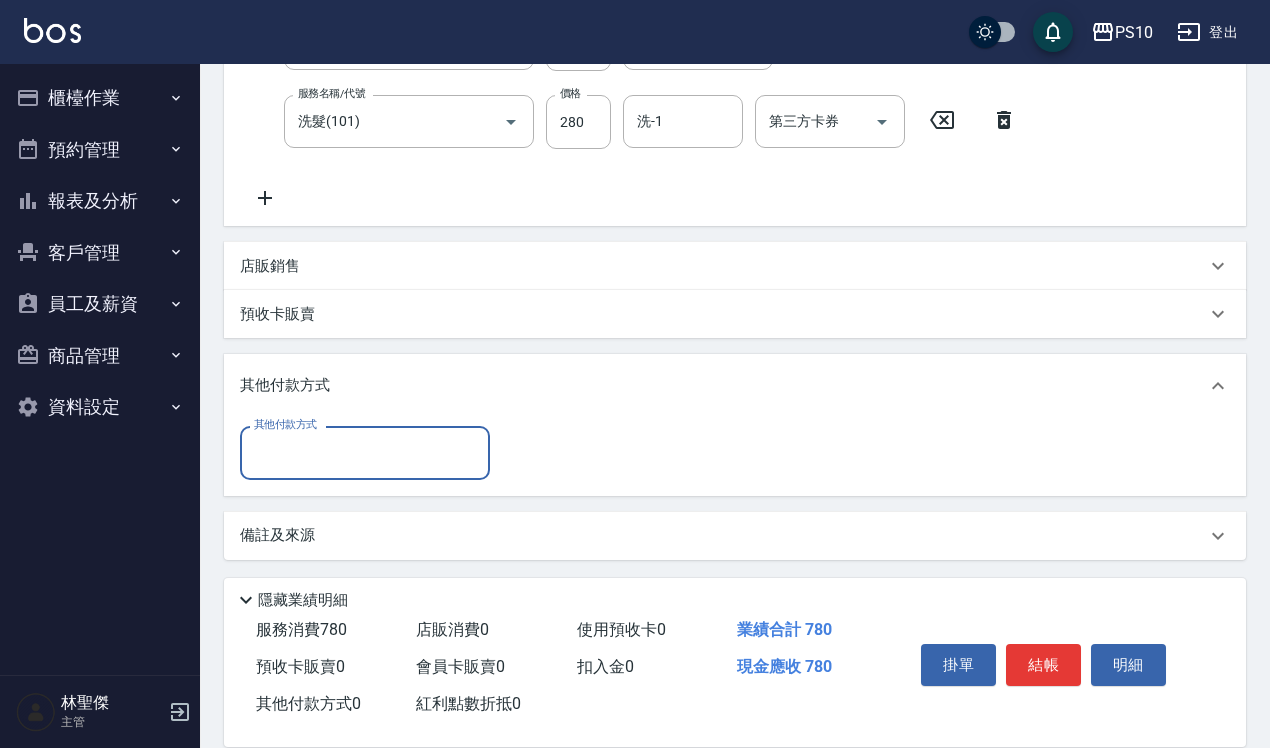 click on "預收卡販賣" at bounding box center [277, 314] 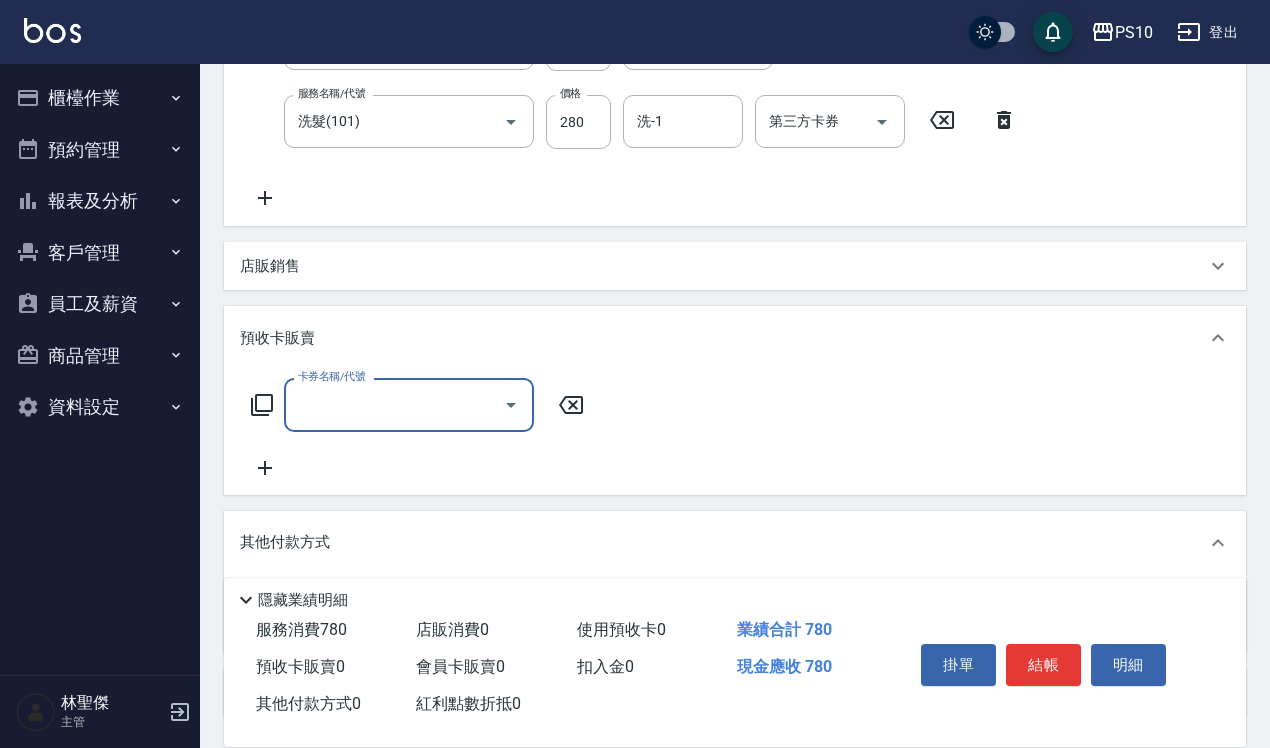 scroll, scrollTop: 0, scrollLeft: 0, axis: both 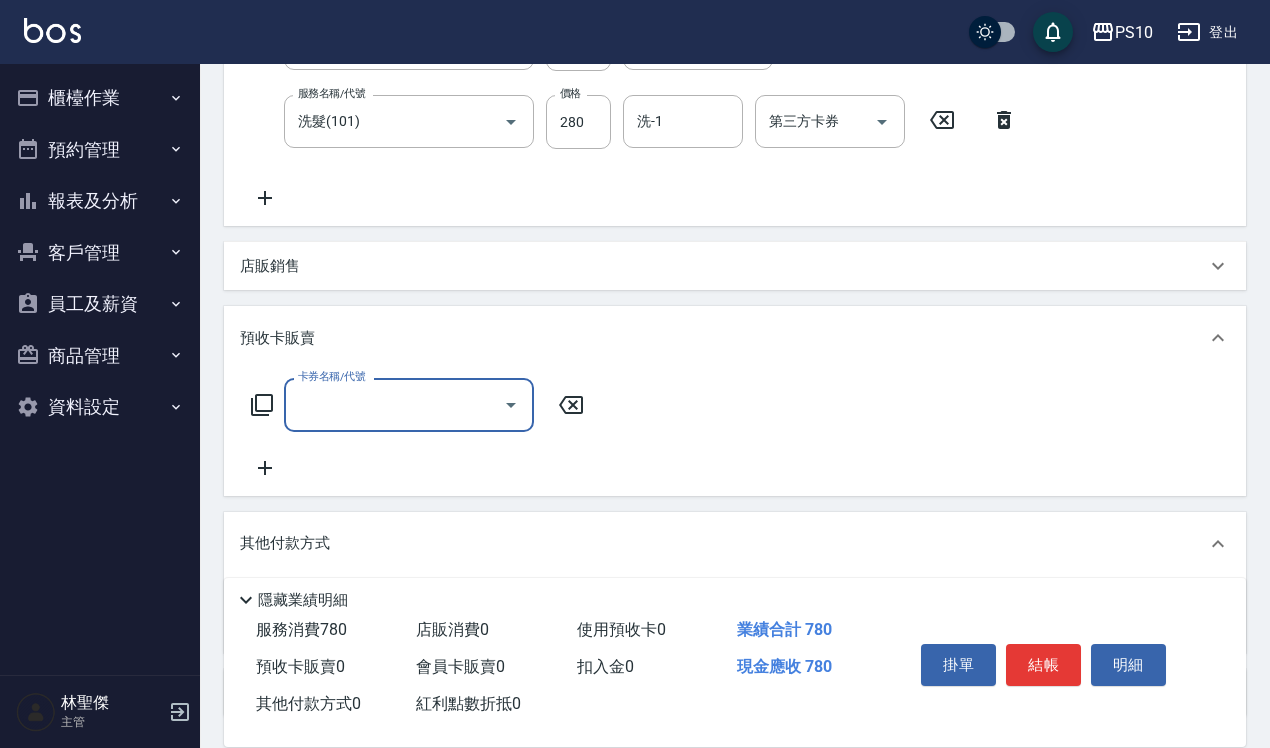 click on "卡券名稱/代號" at bounding box center [409, 404] 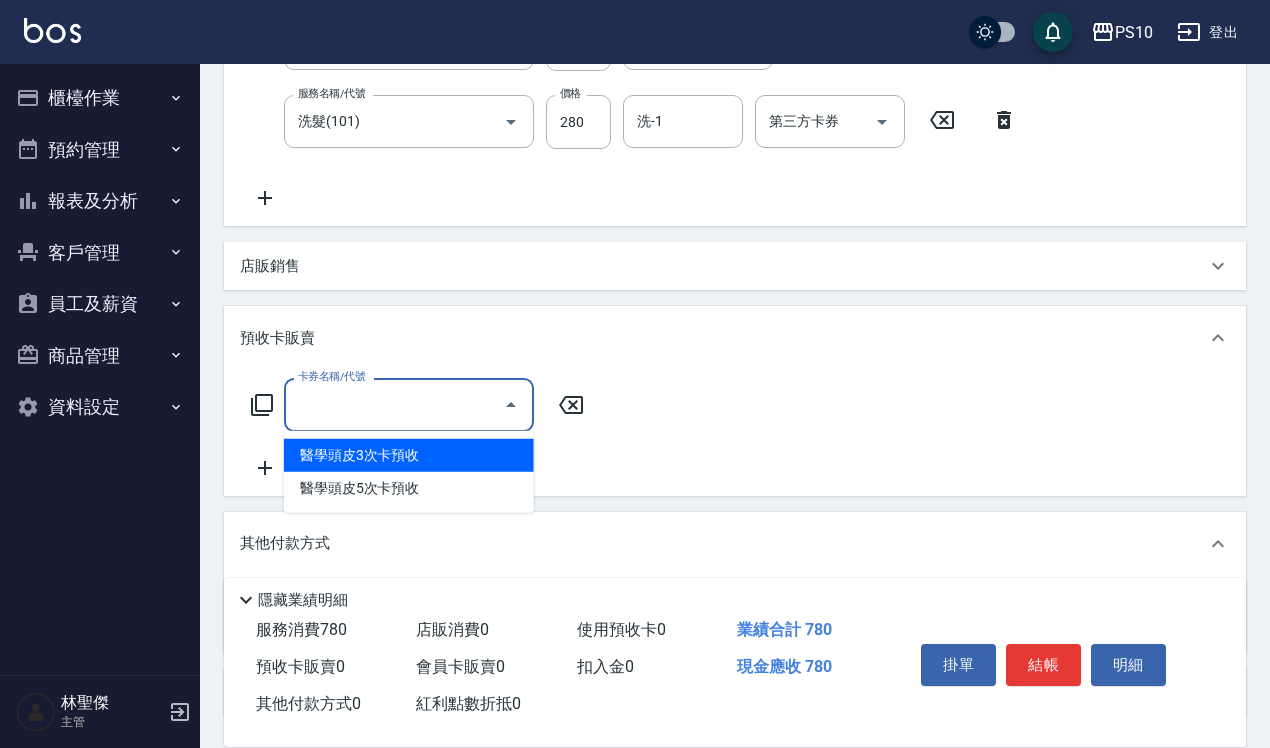 drag, startPoint x: 413, startPoint y: 451, endPoint x: 458, endPoint y: 446, distance: 45.276924 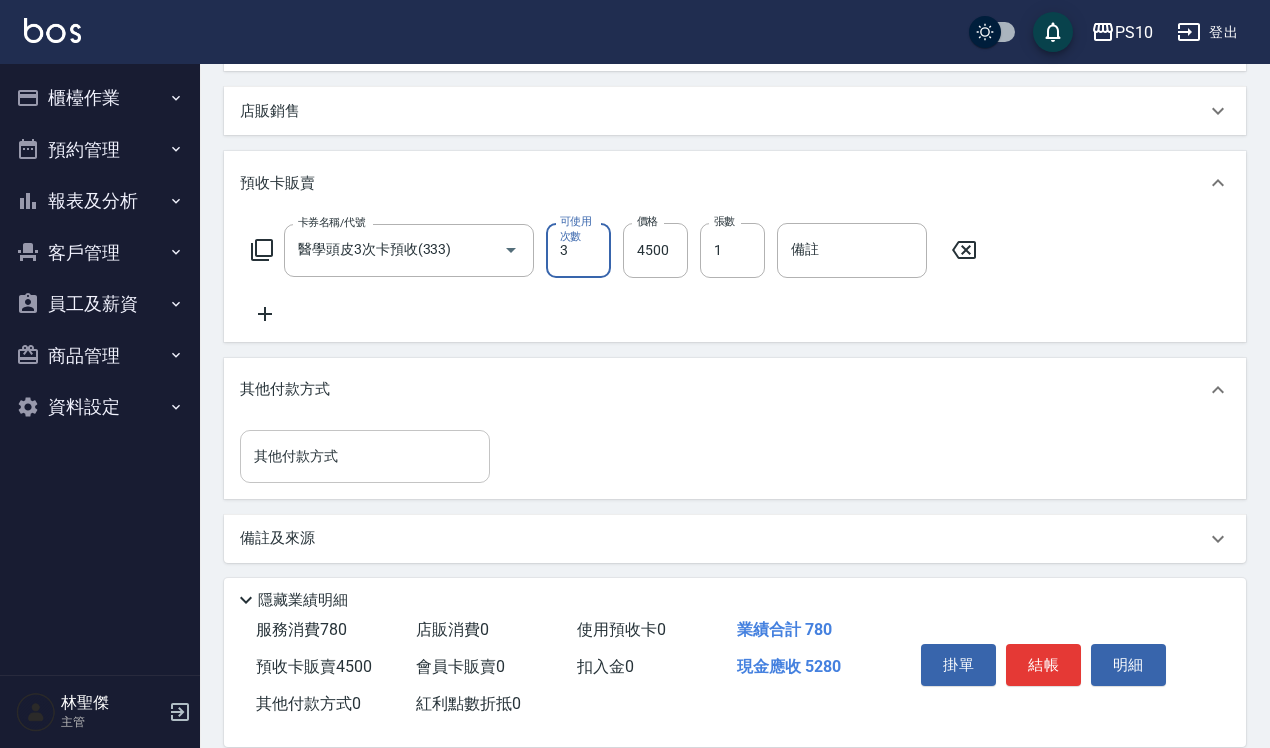 scroll, scrollTop: 542, scrollLeft: 0, axis: vertical 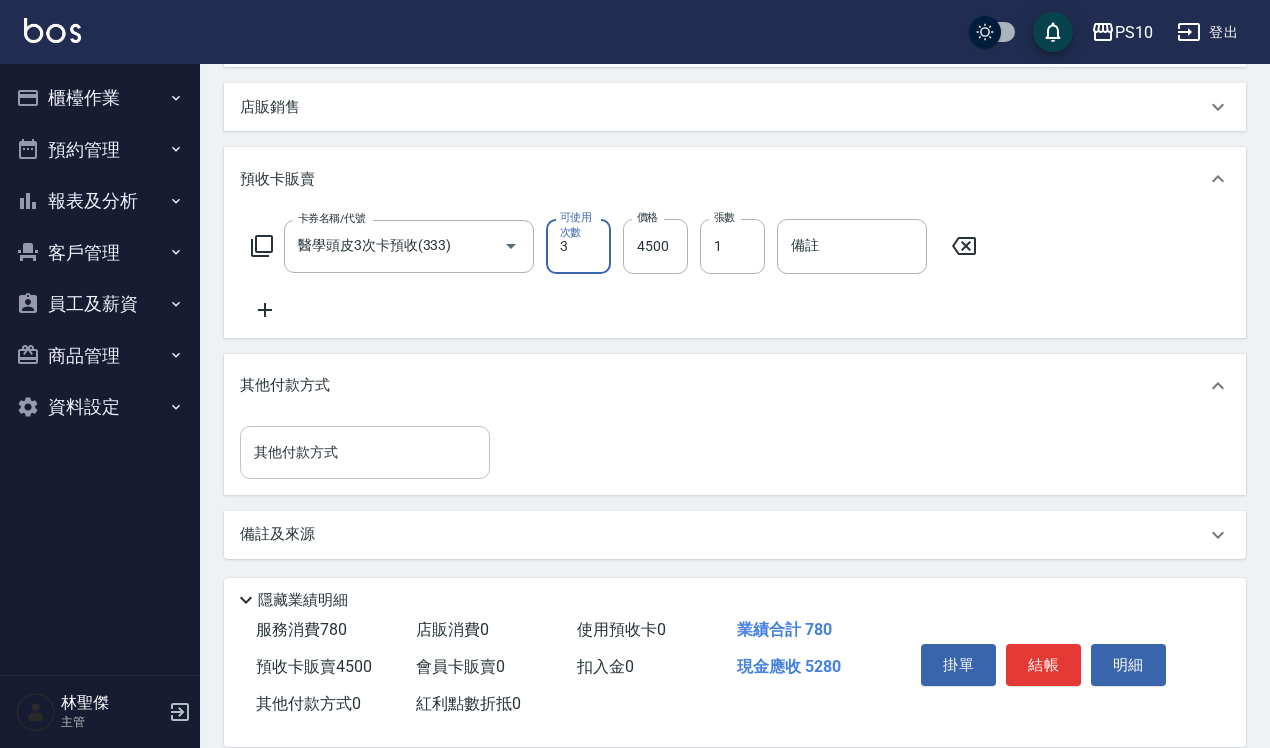 click on "其他付款方式" at bounding box center (365, 452) 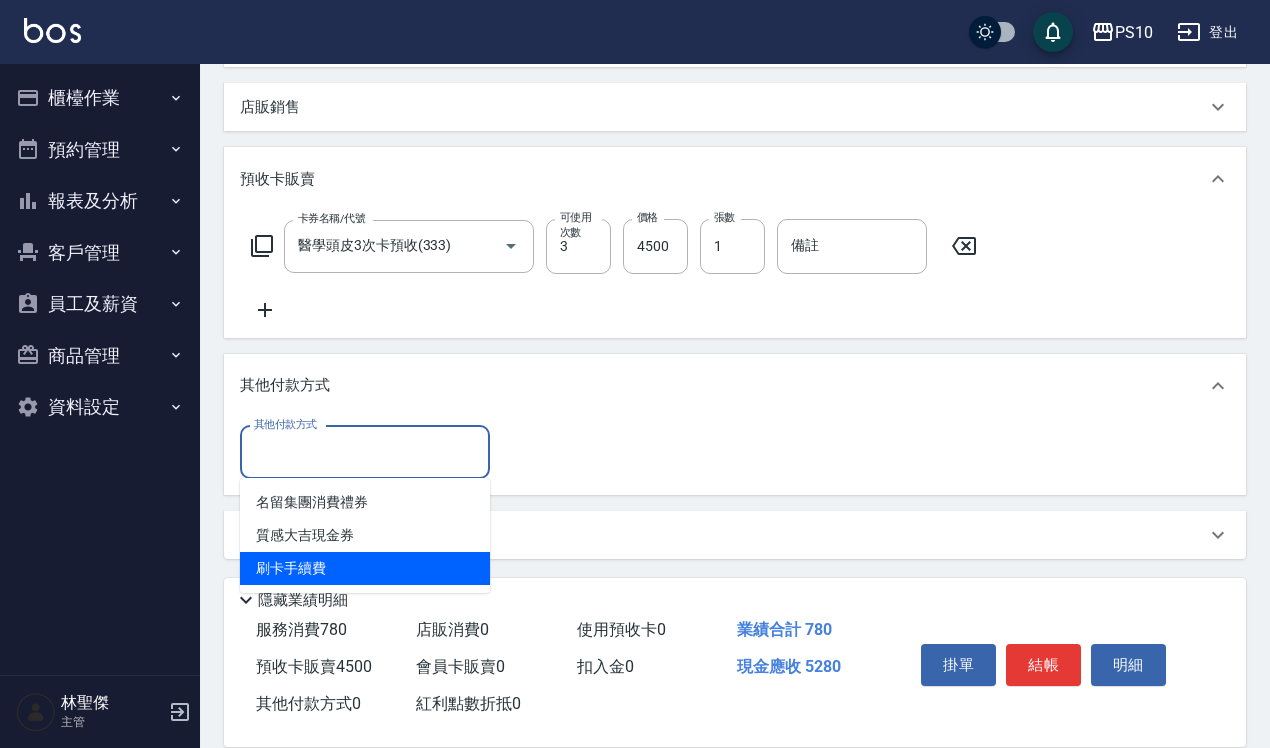 click on "刷卡手續費" at bounding box center [365, 568] 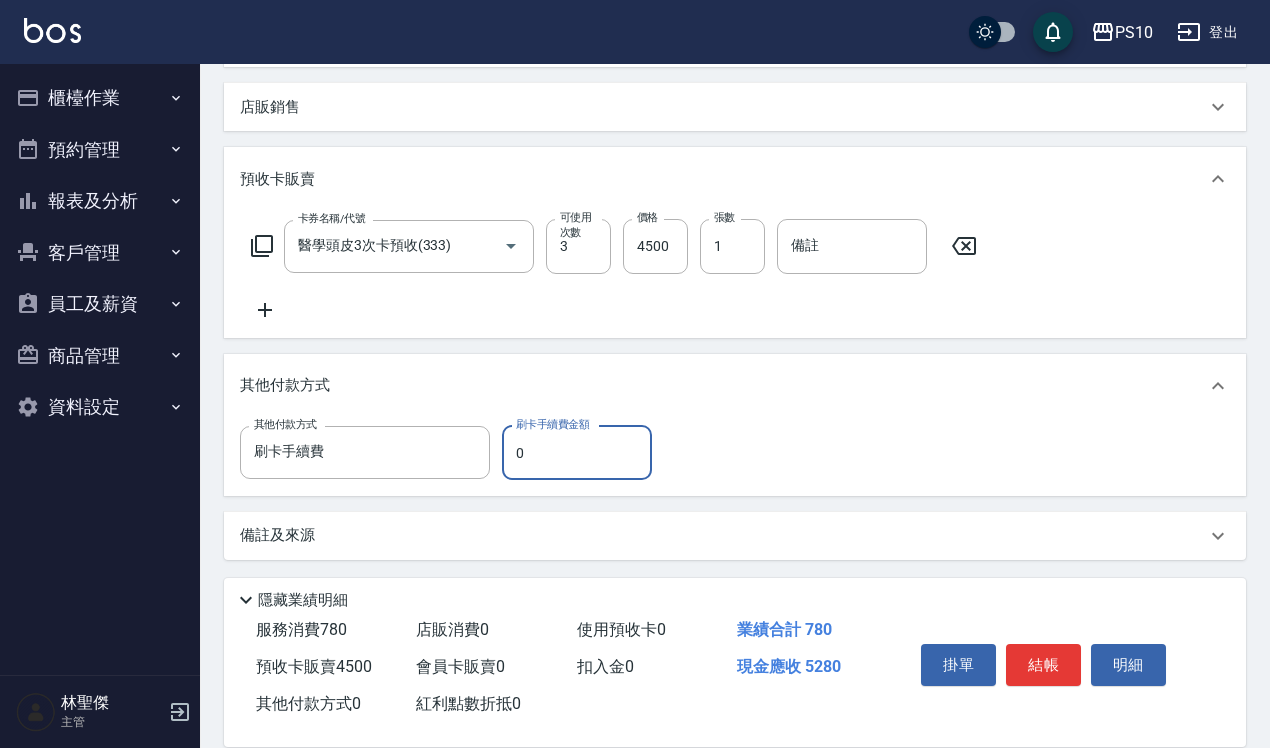 drag, startPoint x: 540, startPoint y: 448, endPoint x: 505, endPoint y: 441, distance: 35.69314 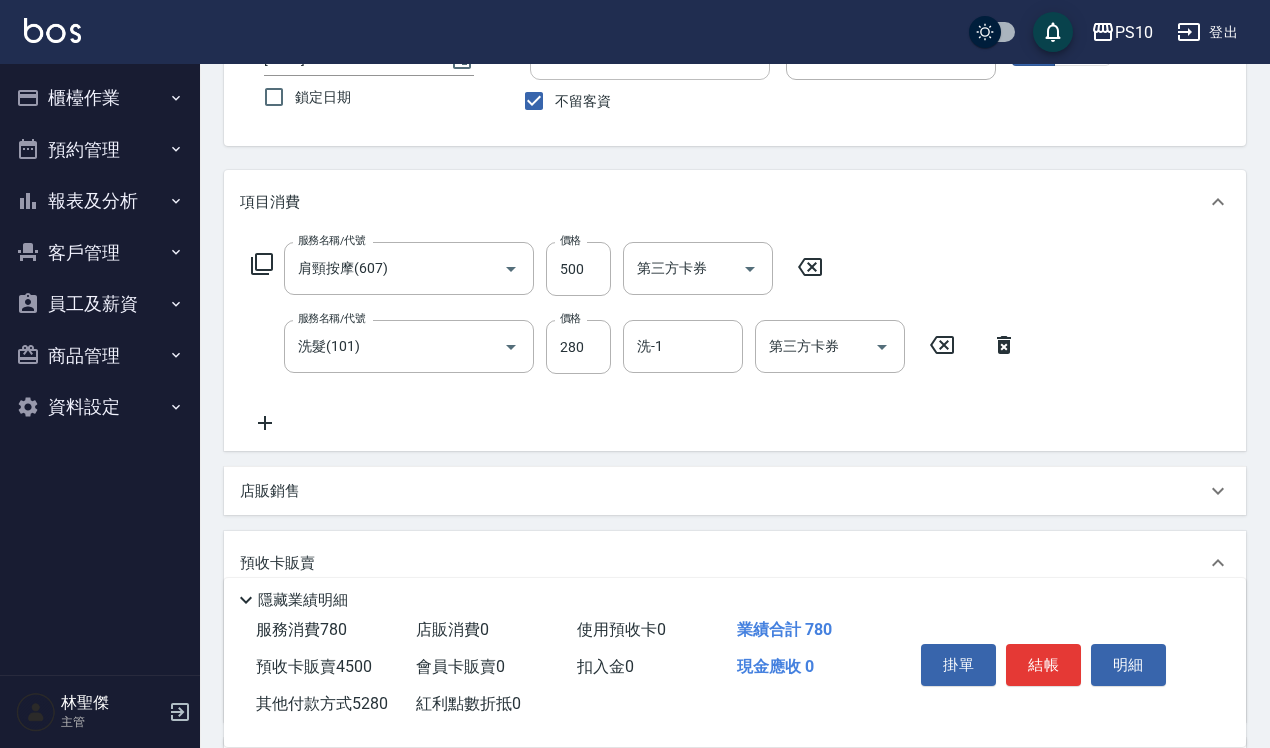 scroll, scrollTop: 0, scrollLeft: 0, axis: both 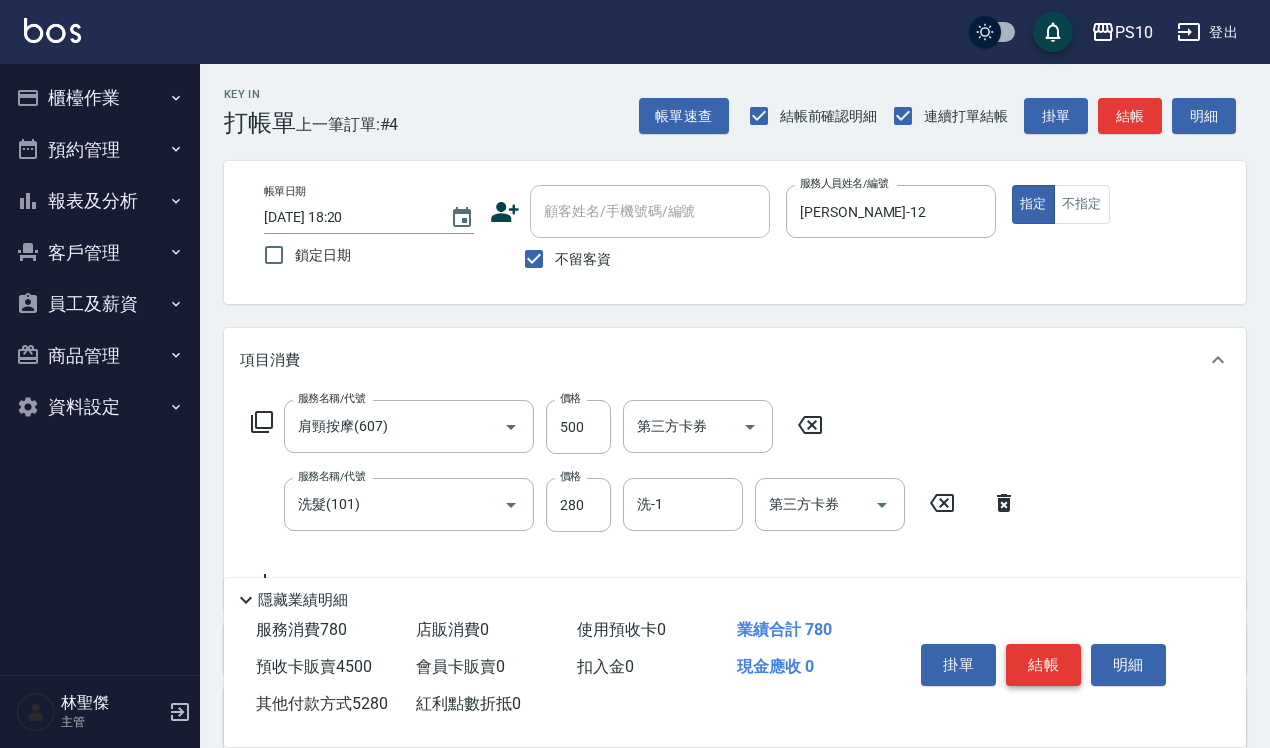 type on "5280" 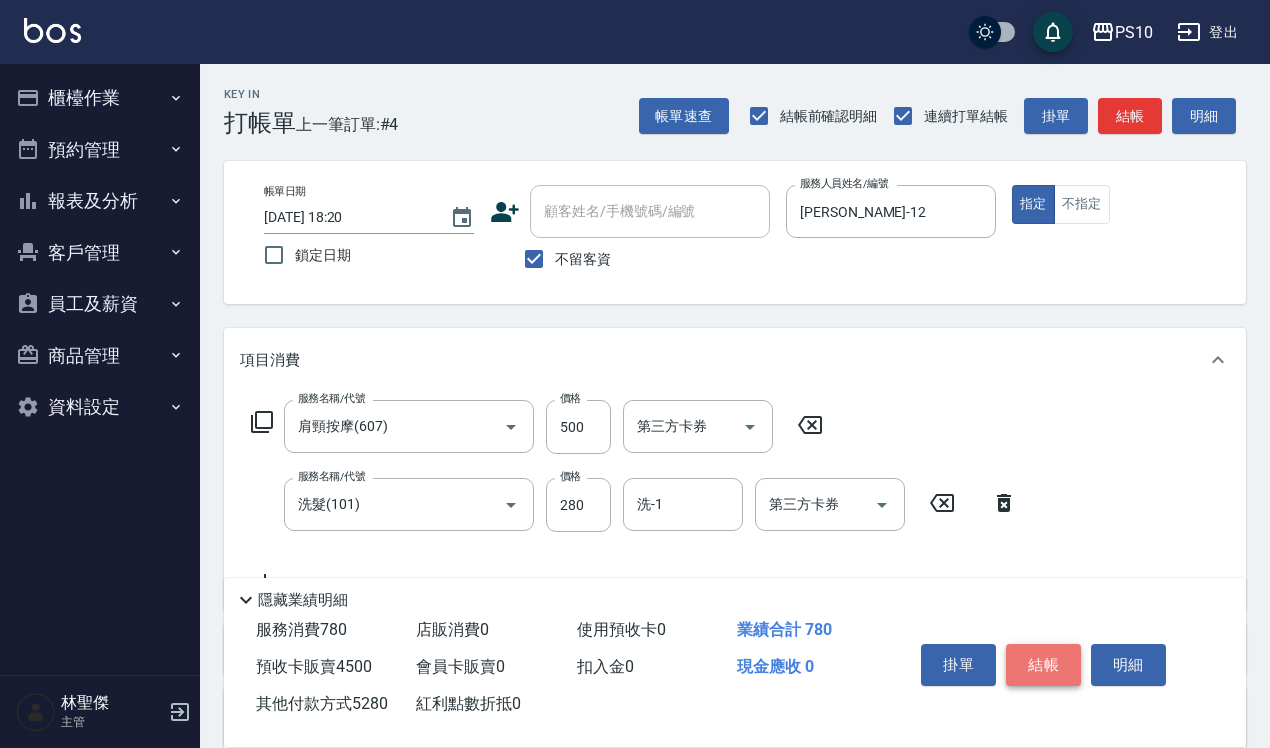 click on "結帳" at bounding box center [1043, 665] 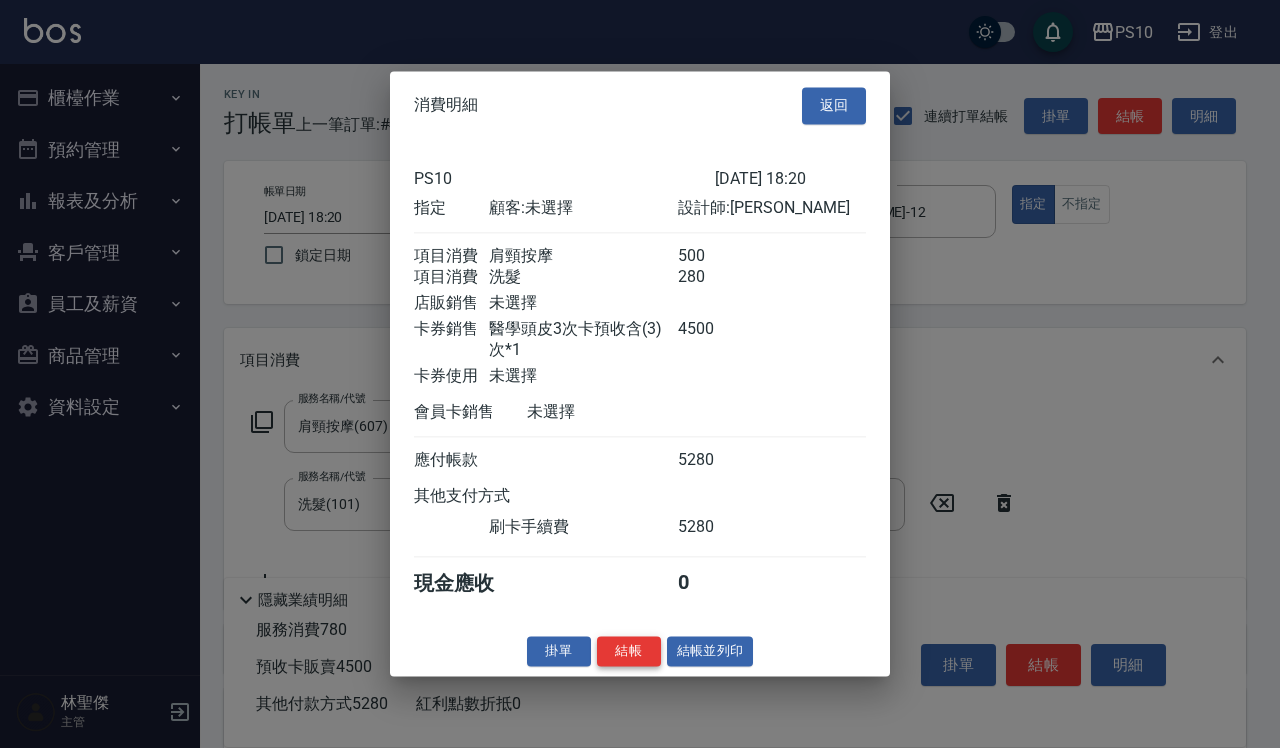 click on "結帳" at bounding box center (629, 651) 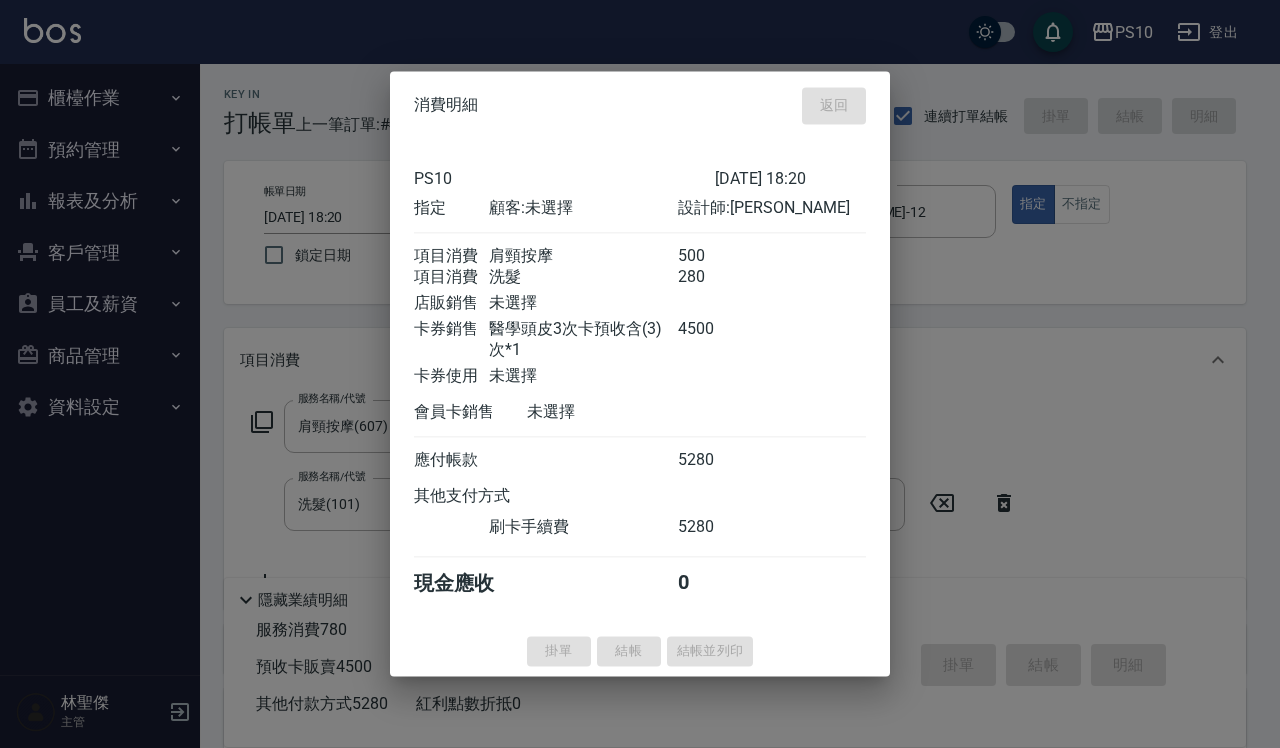 type on "[DATE] 18:21" 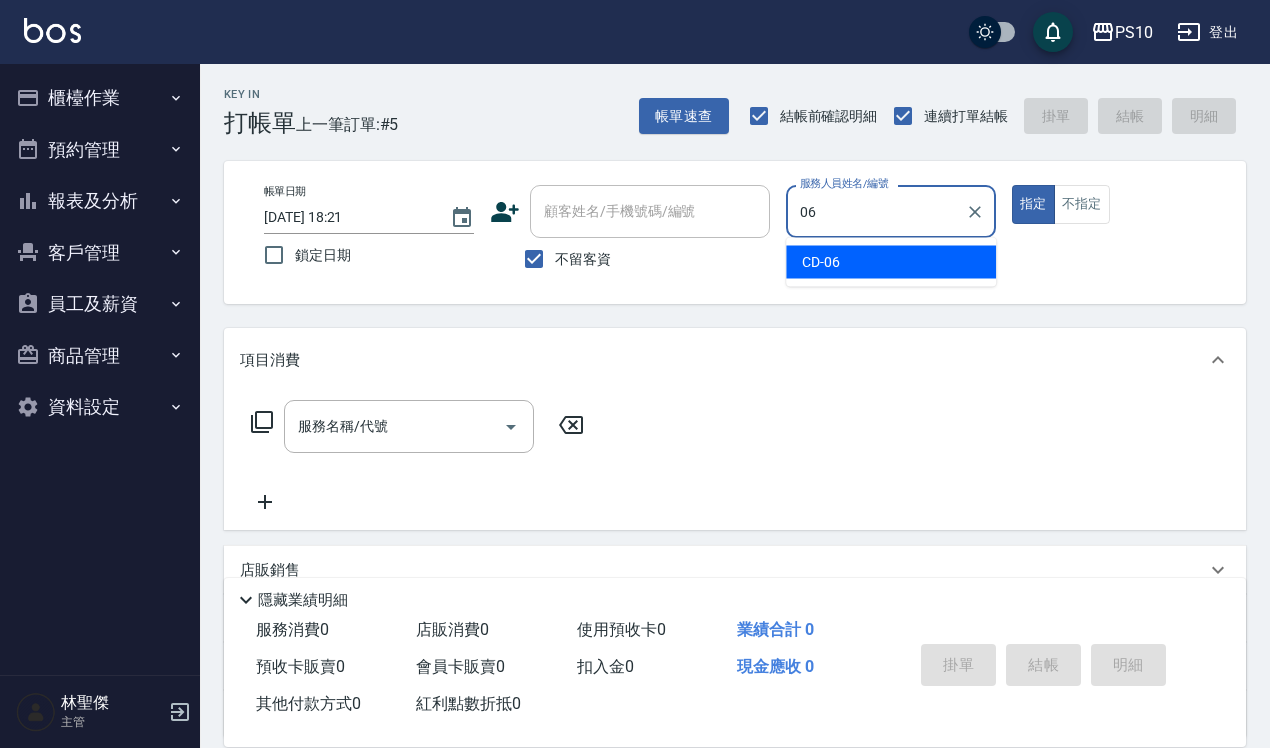 type on "CD-06" 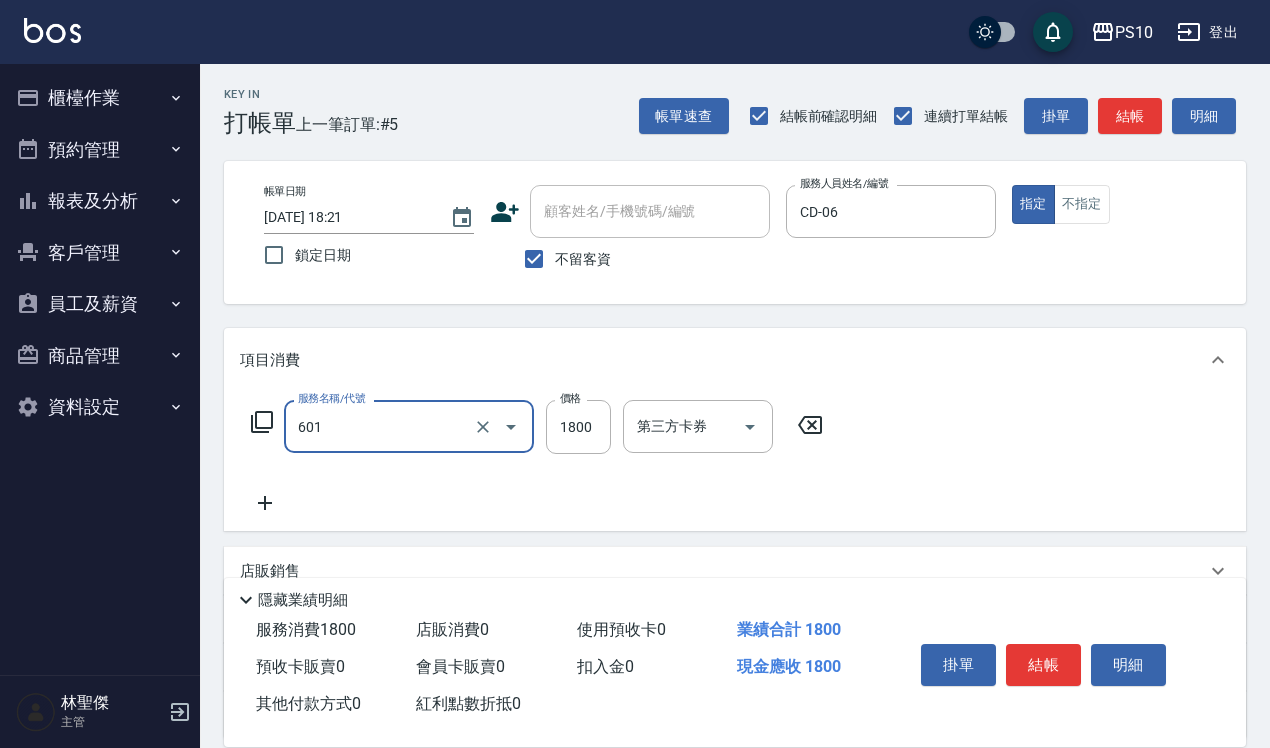 type on "醫學頭皮(601)" 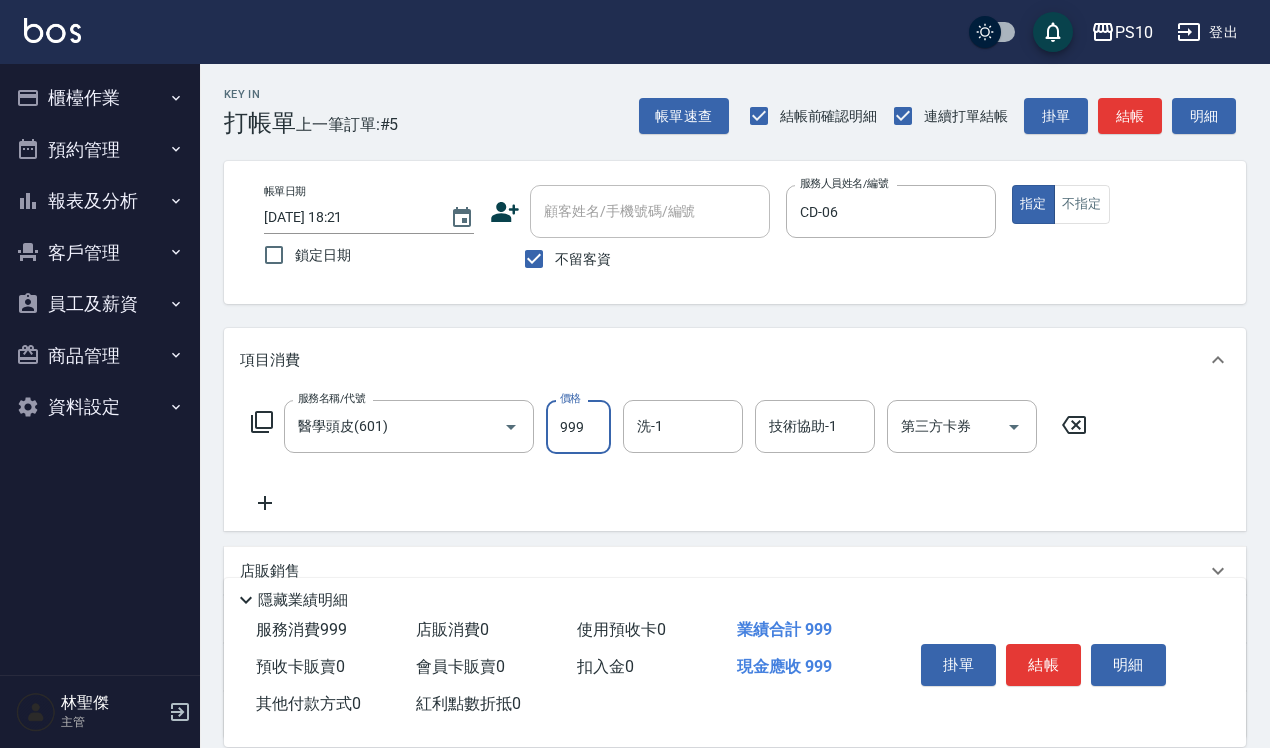 type on "999" 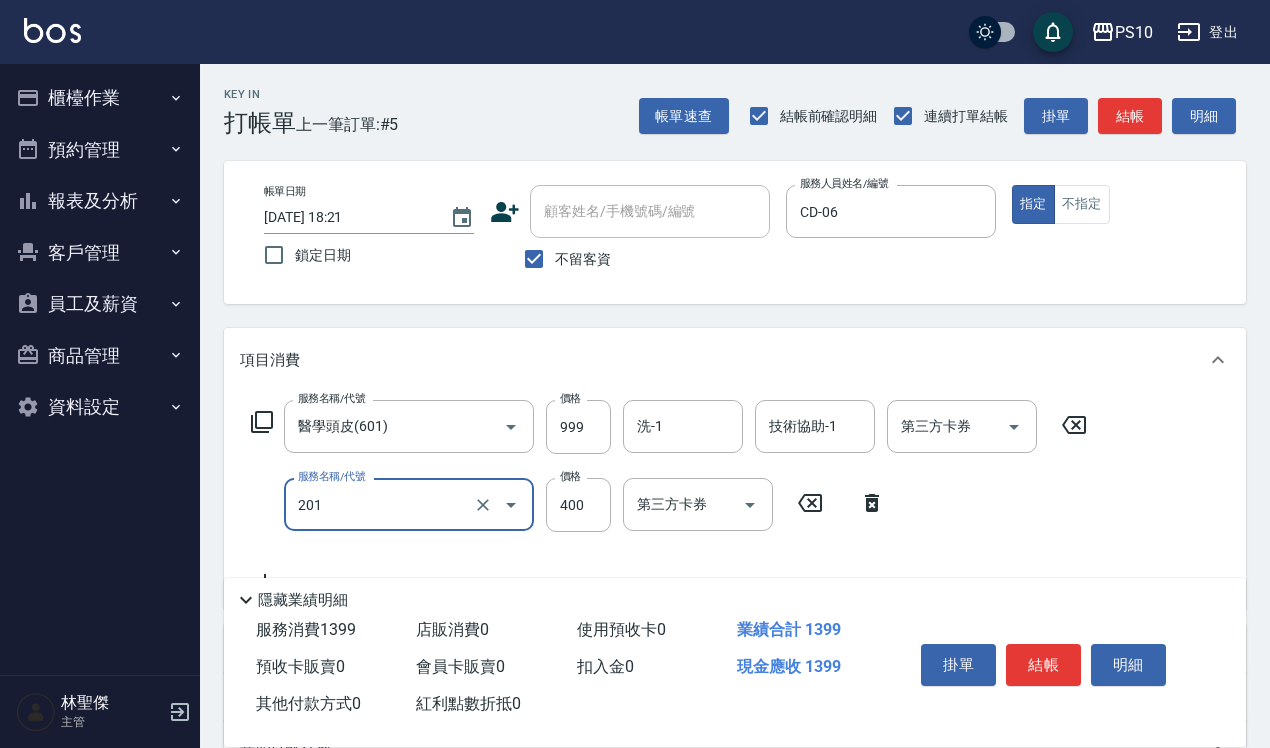 type on "剪髮(201)" 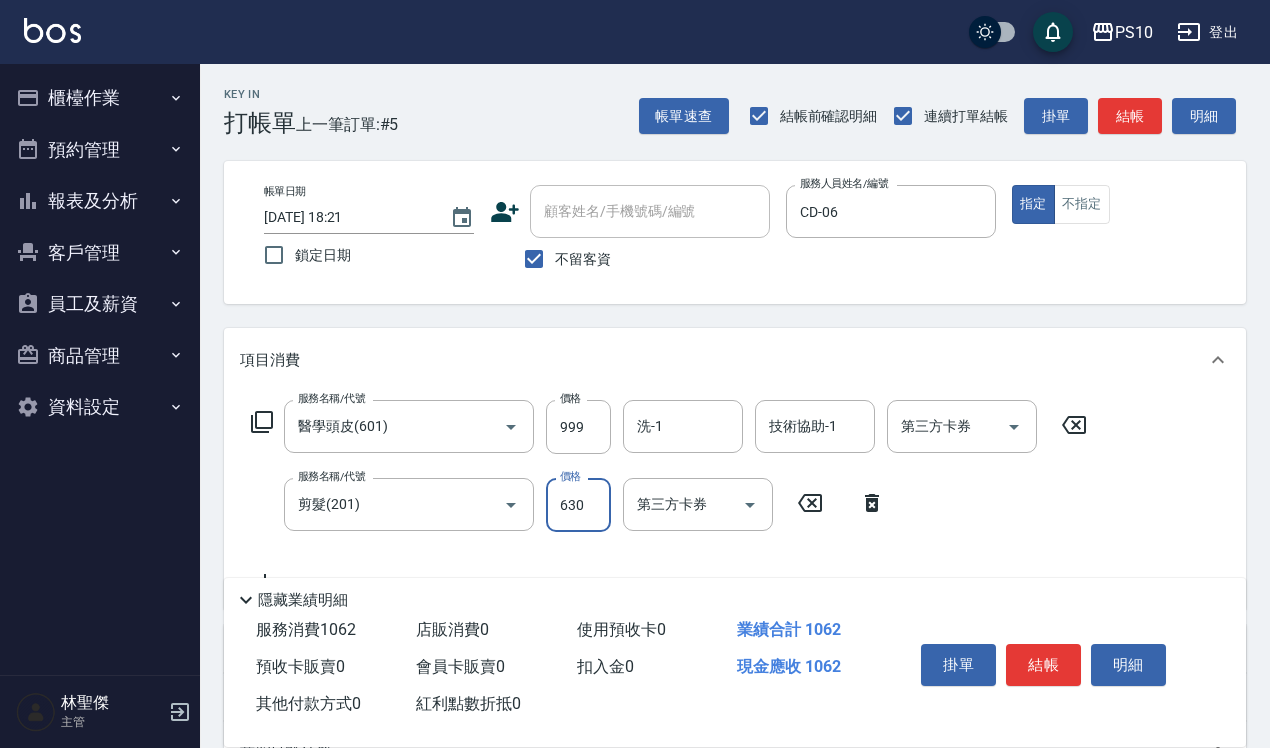 type on "630" 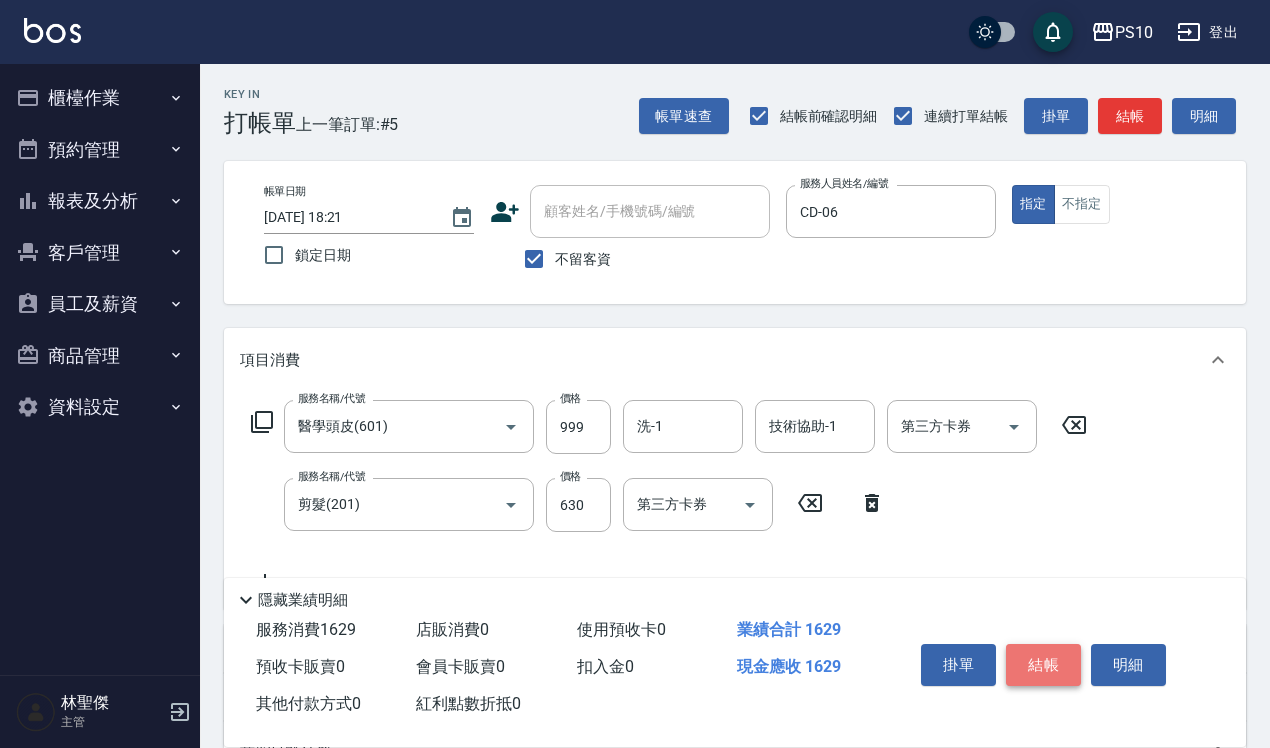 click on "結帳" at bounding box center (1043, 665) 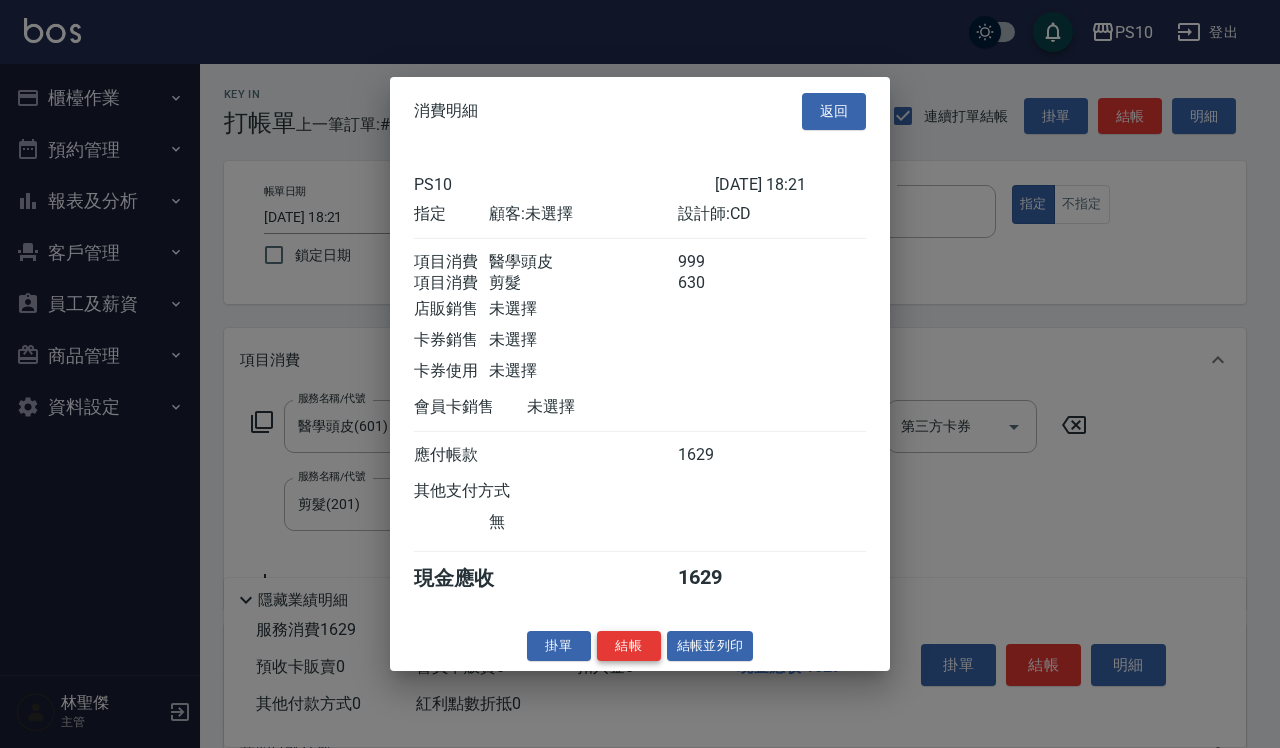 click on "結帳" at bounding box center (629, 645) 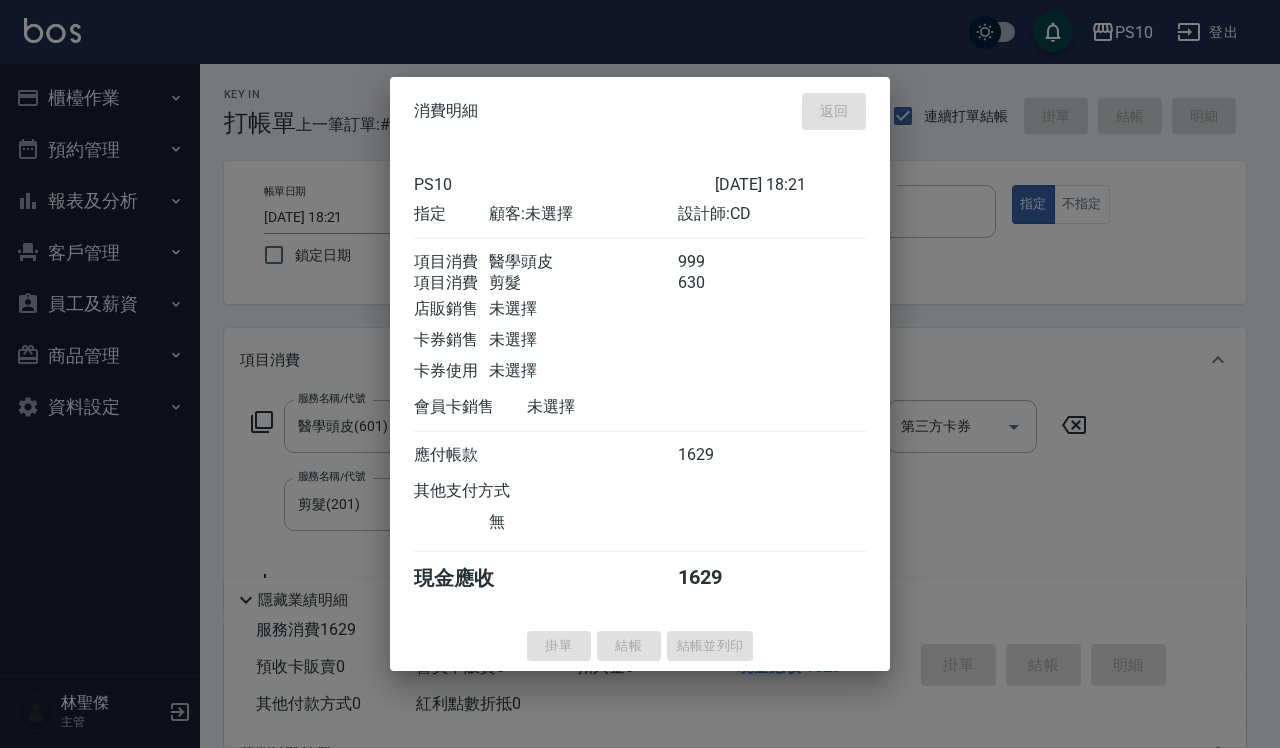 type 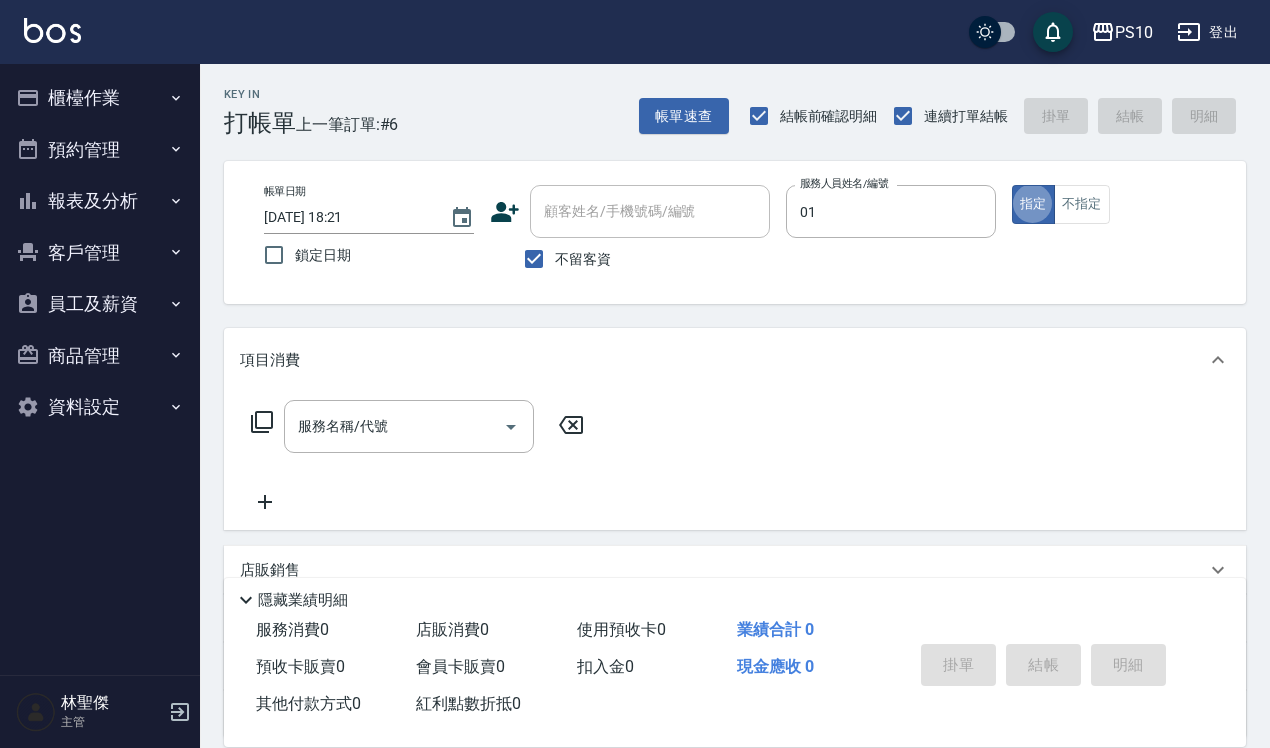 type on "[PERSON_NAME]-01" 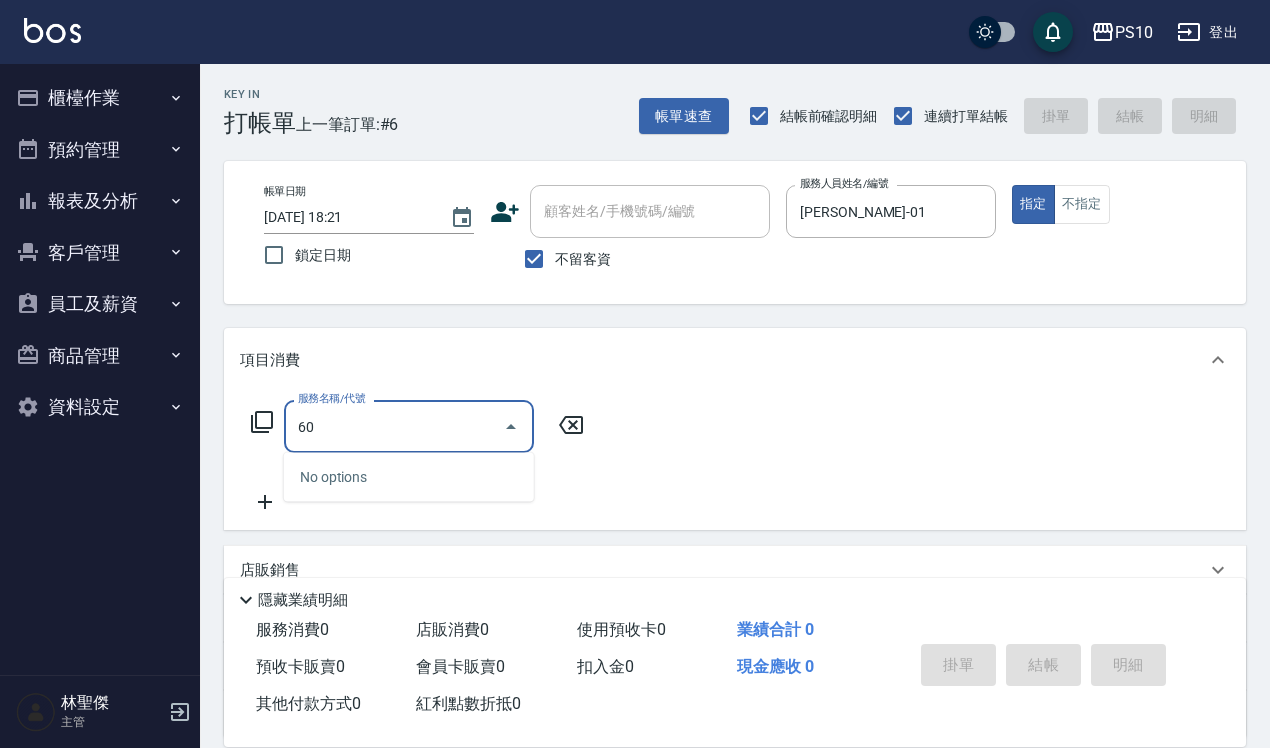 type on "6" 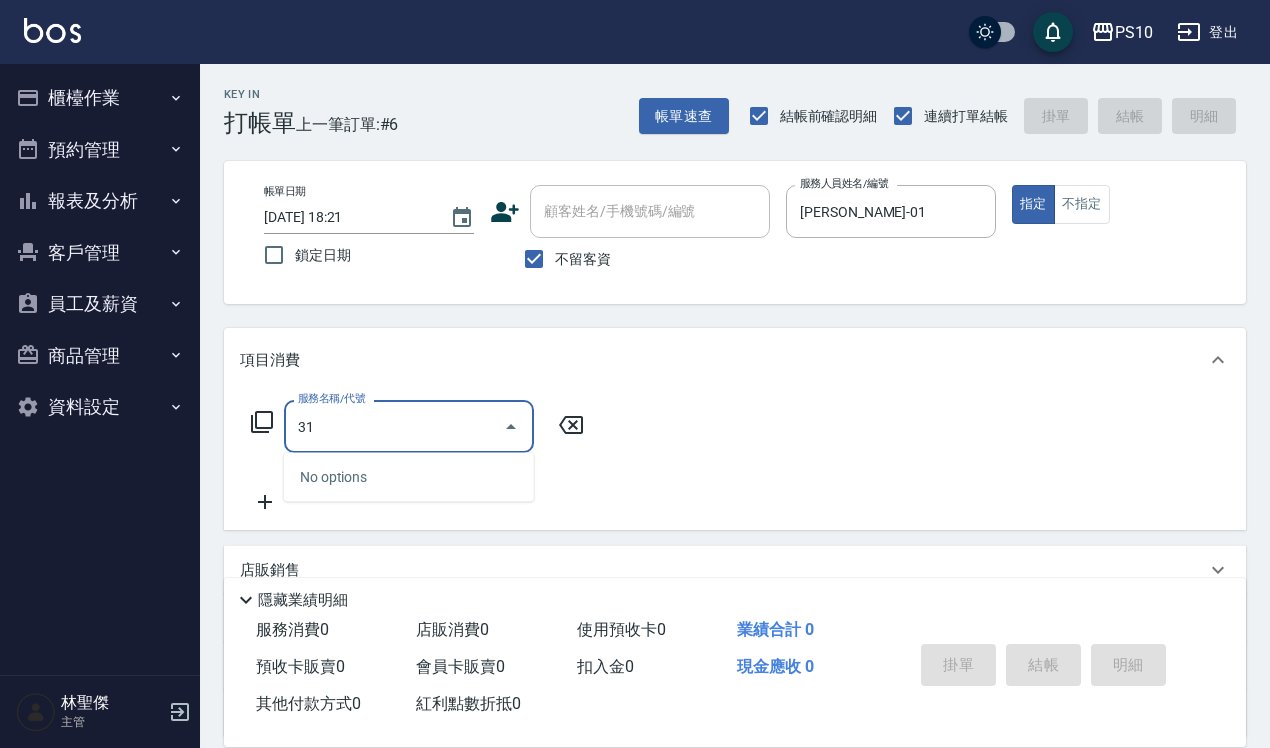 type on "3" 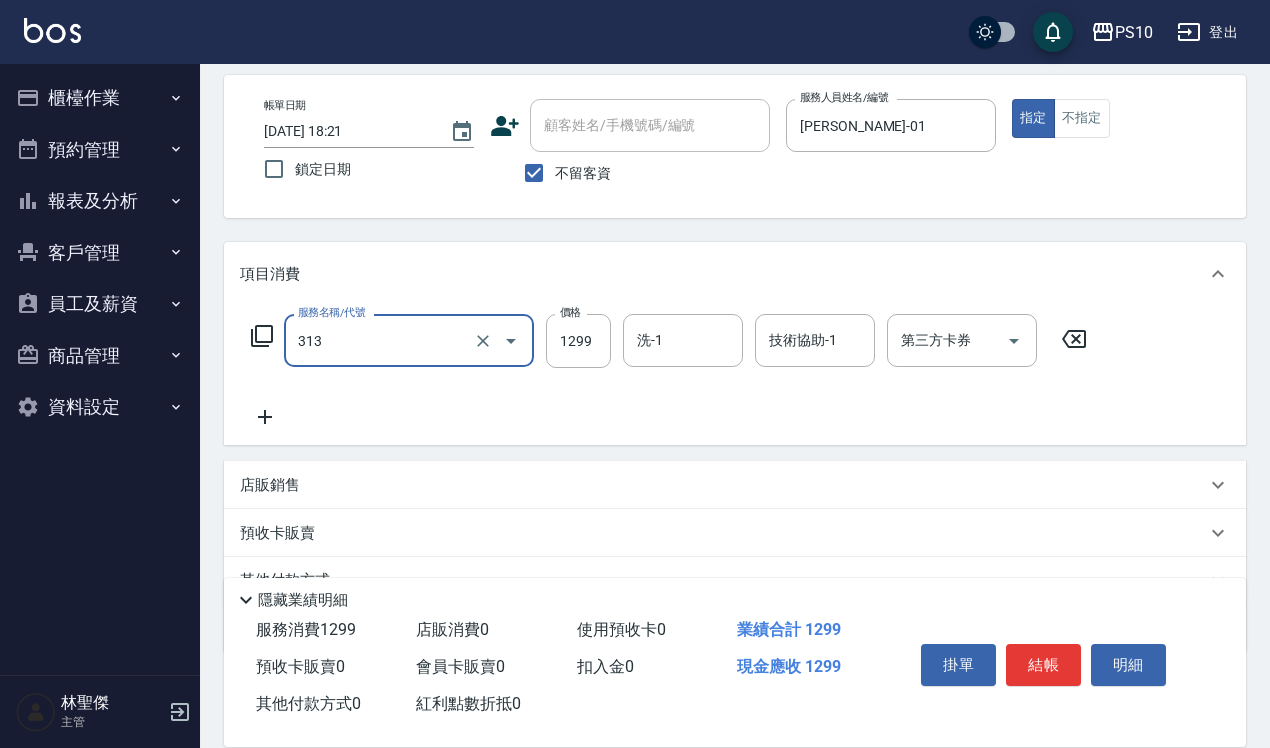 scroll, scrollTop: 181, scrollLeft: 0, axis: vertical 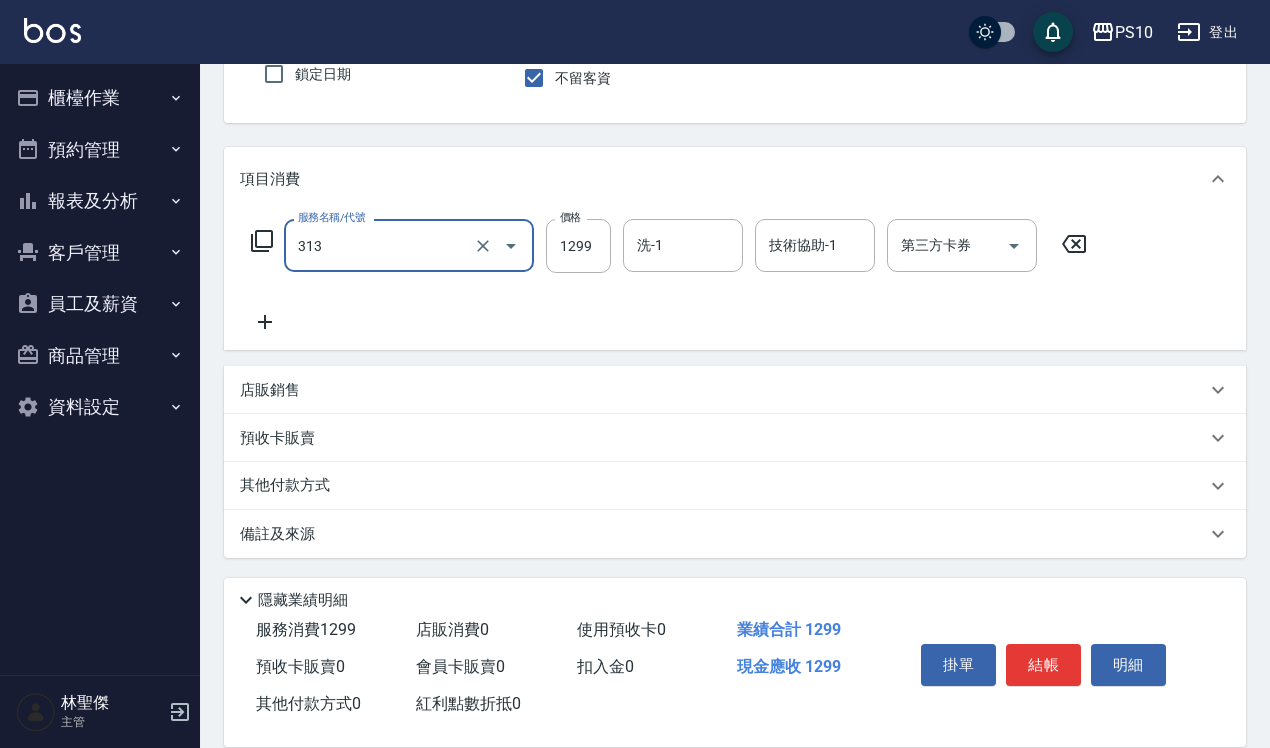 type on "網路縮毛矯正體驗價(313)" 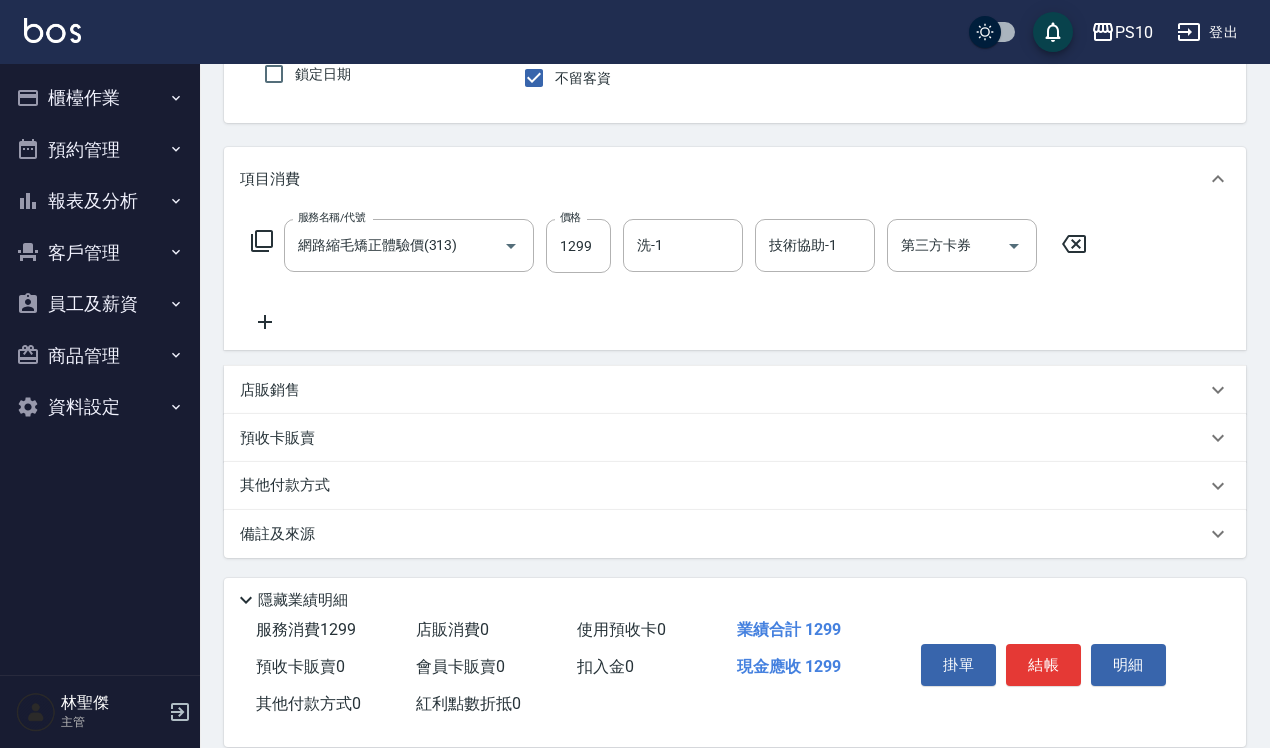 click on "其他付款方式" at bounding box center [723, 486] 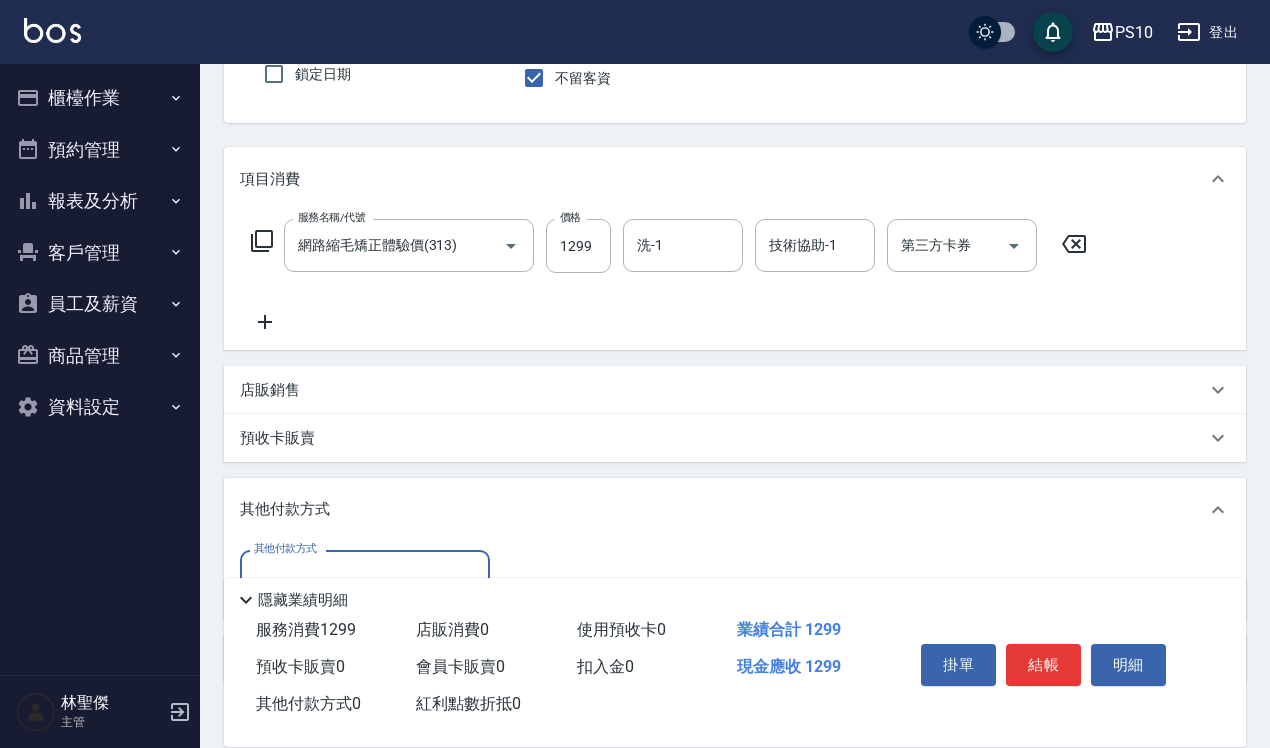 scroll, scrollTop: 0, scrollLeft: 0, axis: both 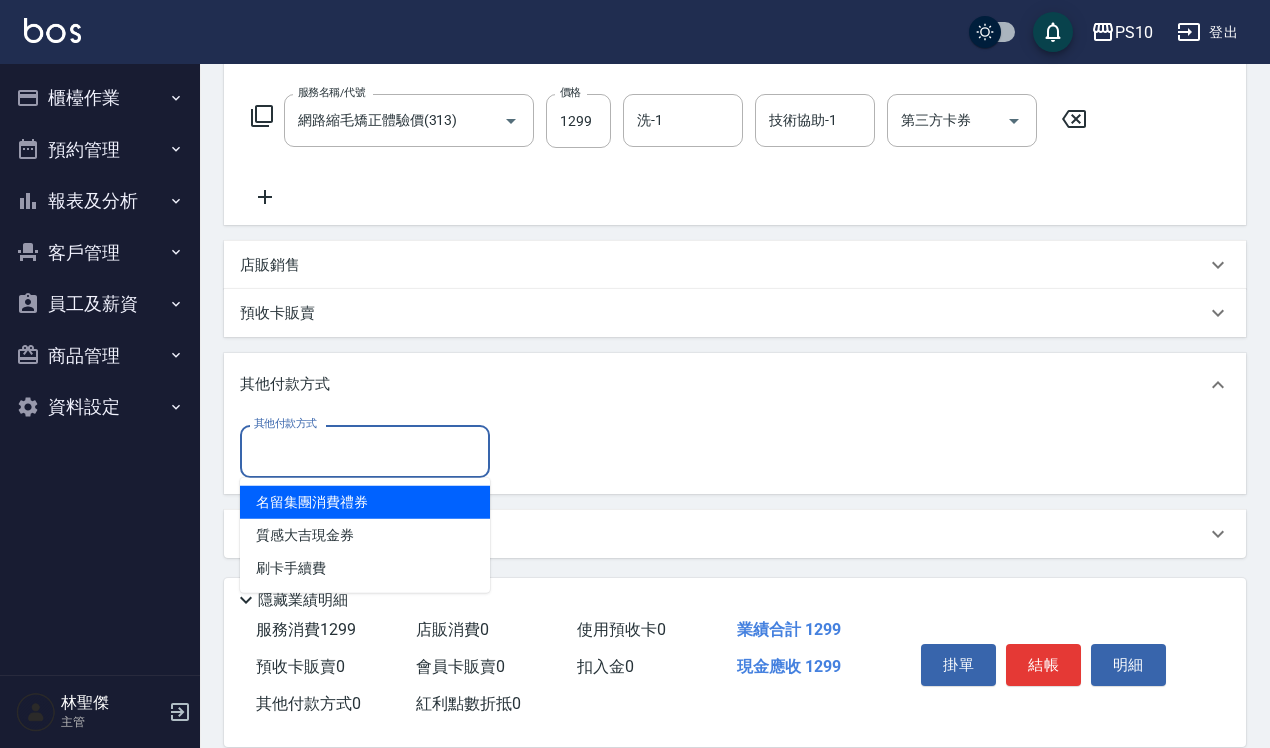 click on "其他付款方式" at bounding box center [365, 451] 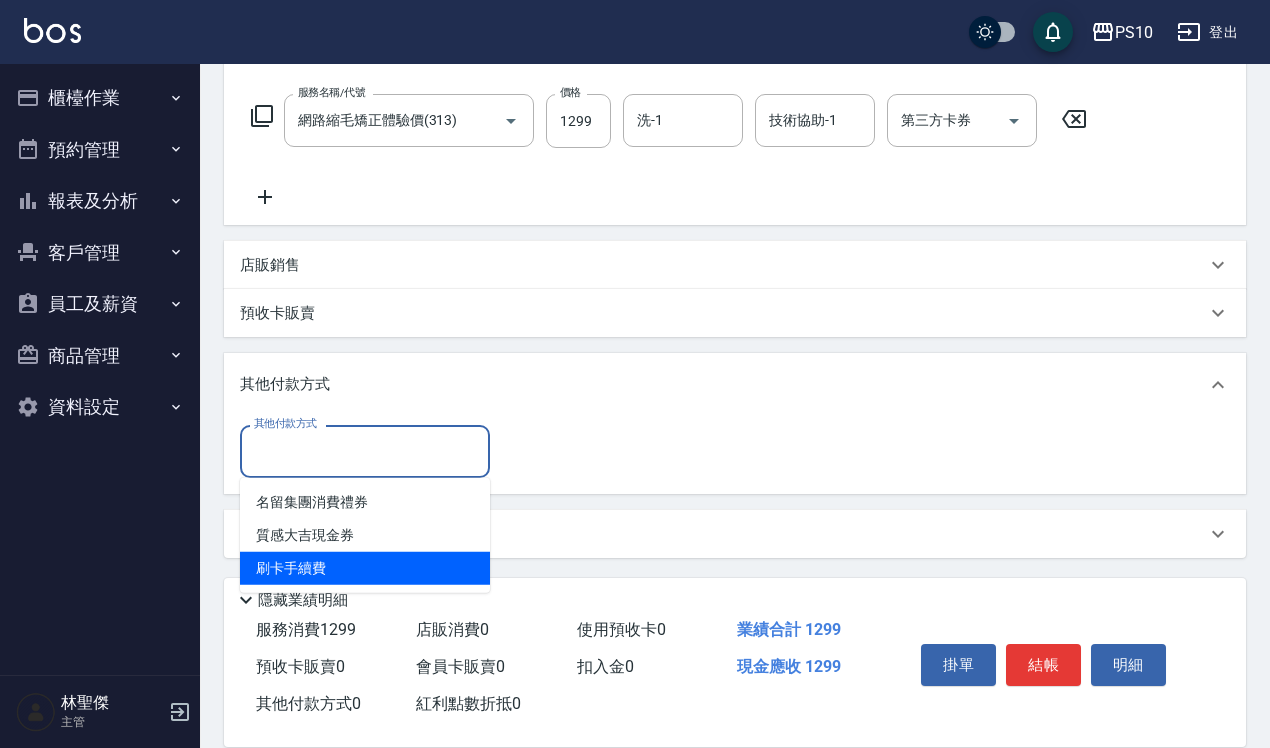 click on "刷卡手續費" at bounding box center [365, 568] 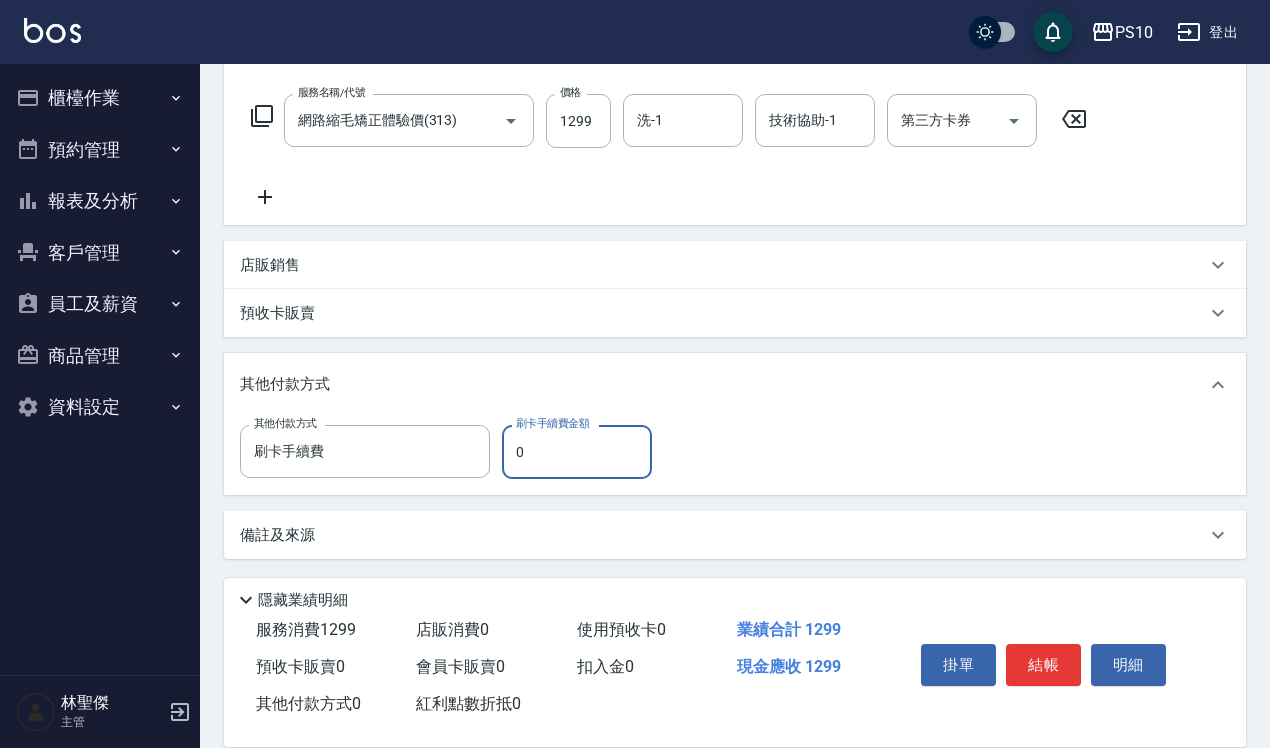 drag, startPoint x: 512, startPoint y: 446, endPoint x: 595, endPoint y: 445, distance: 83.00603 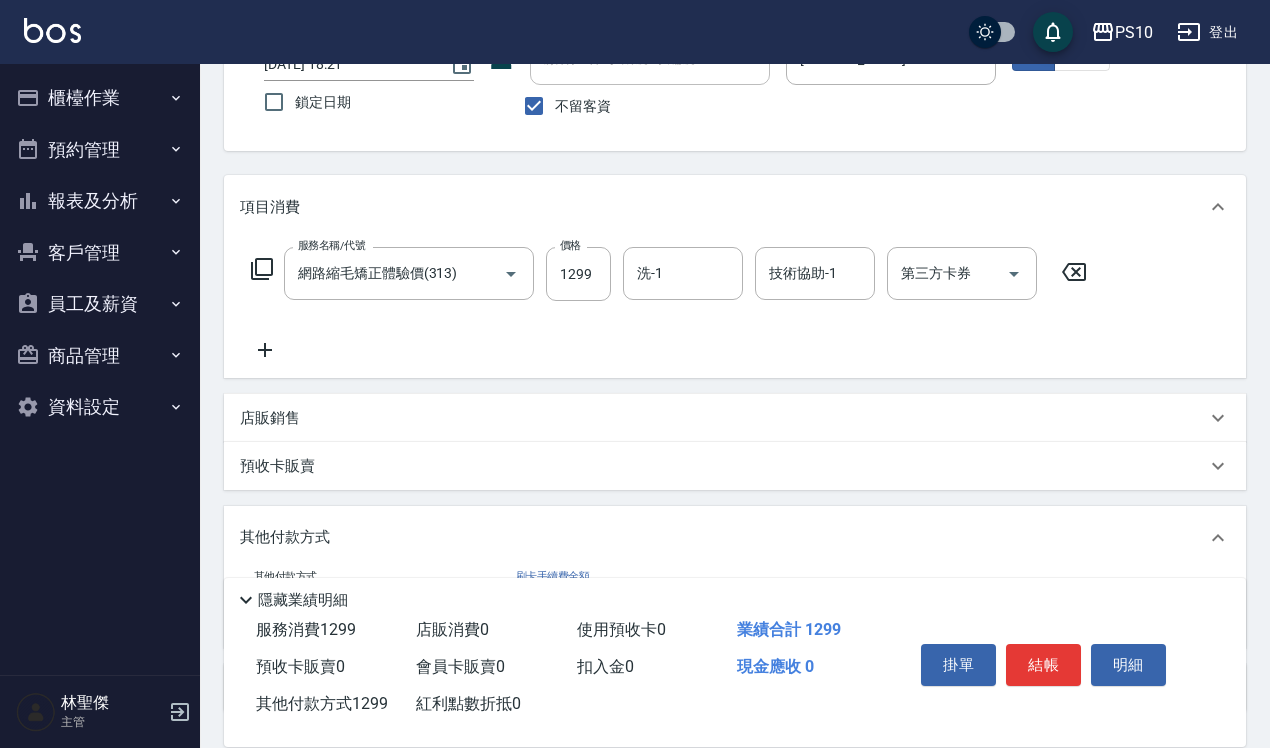 scroll, scrollTop: 0, scrollLeft: 0, axis: both 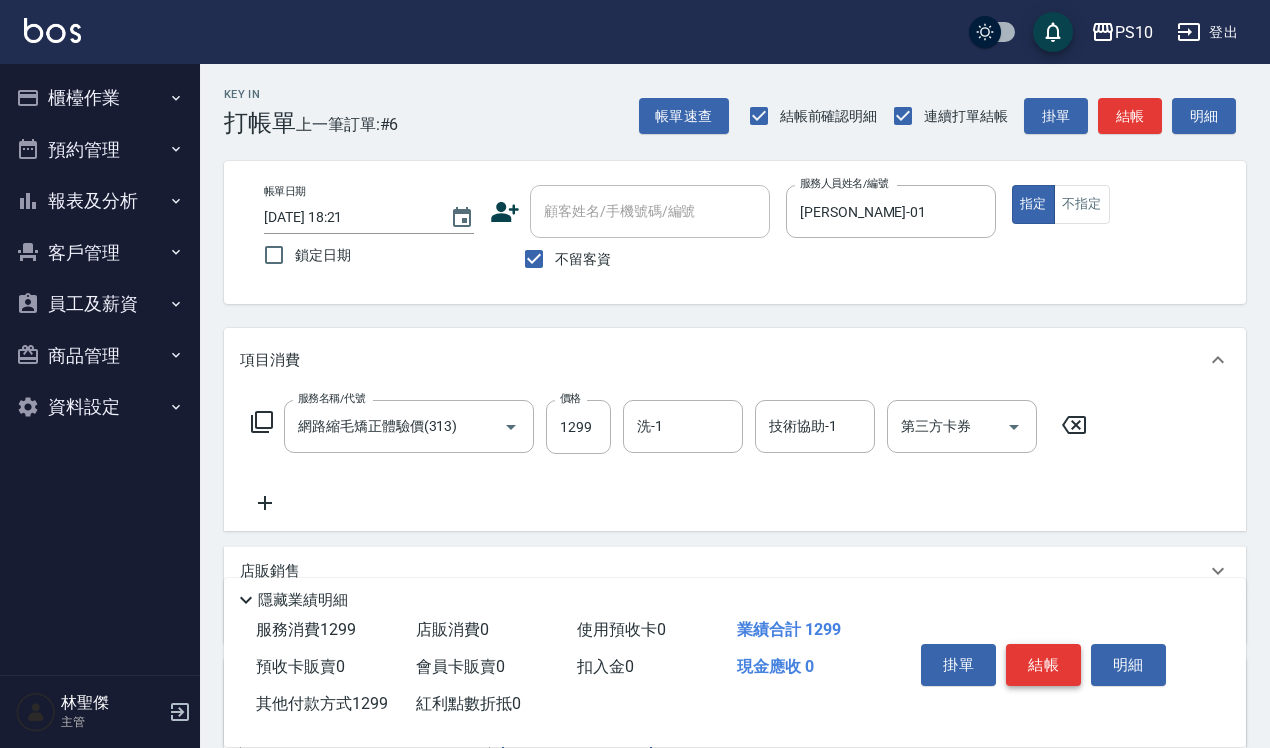 type on "1299" 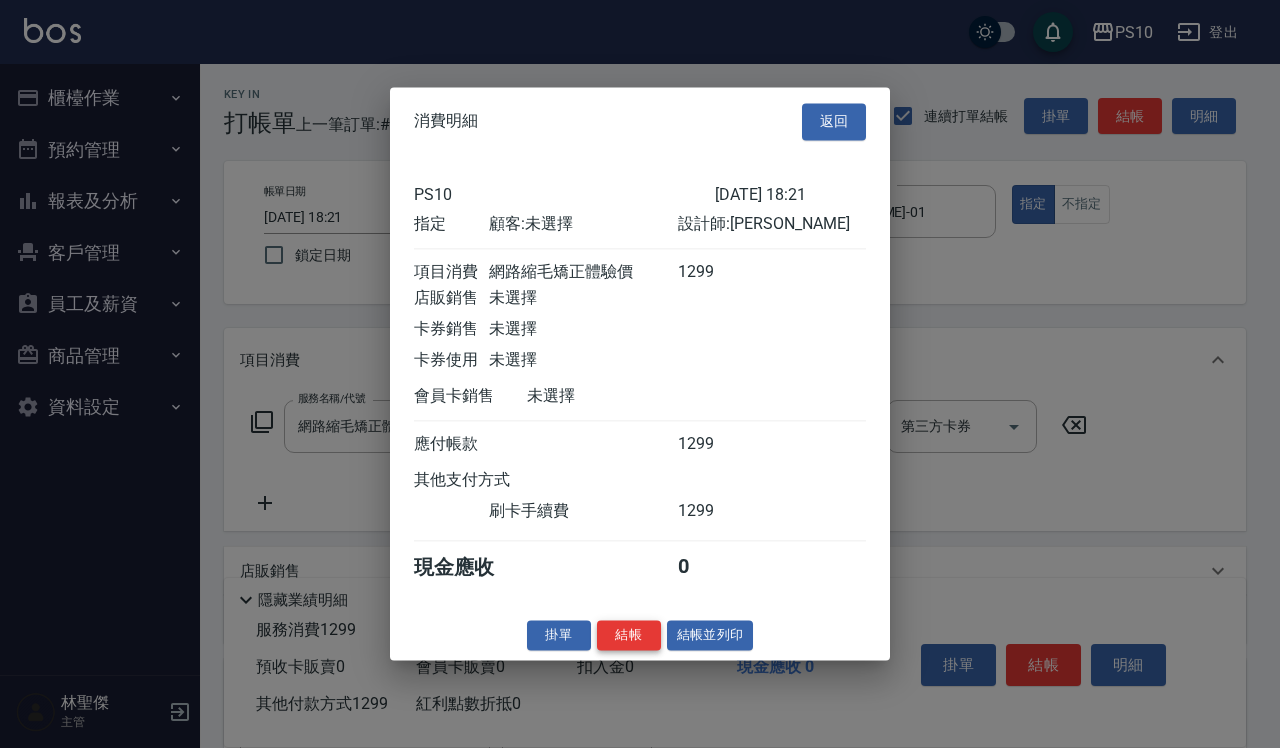 click on "結帳" at bounding box center [629, 635] 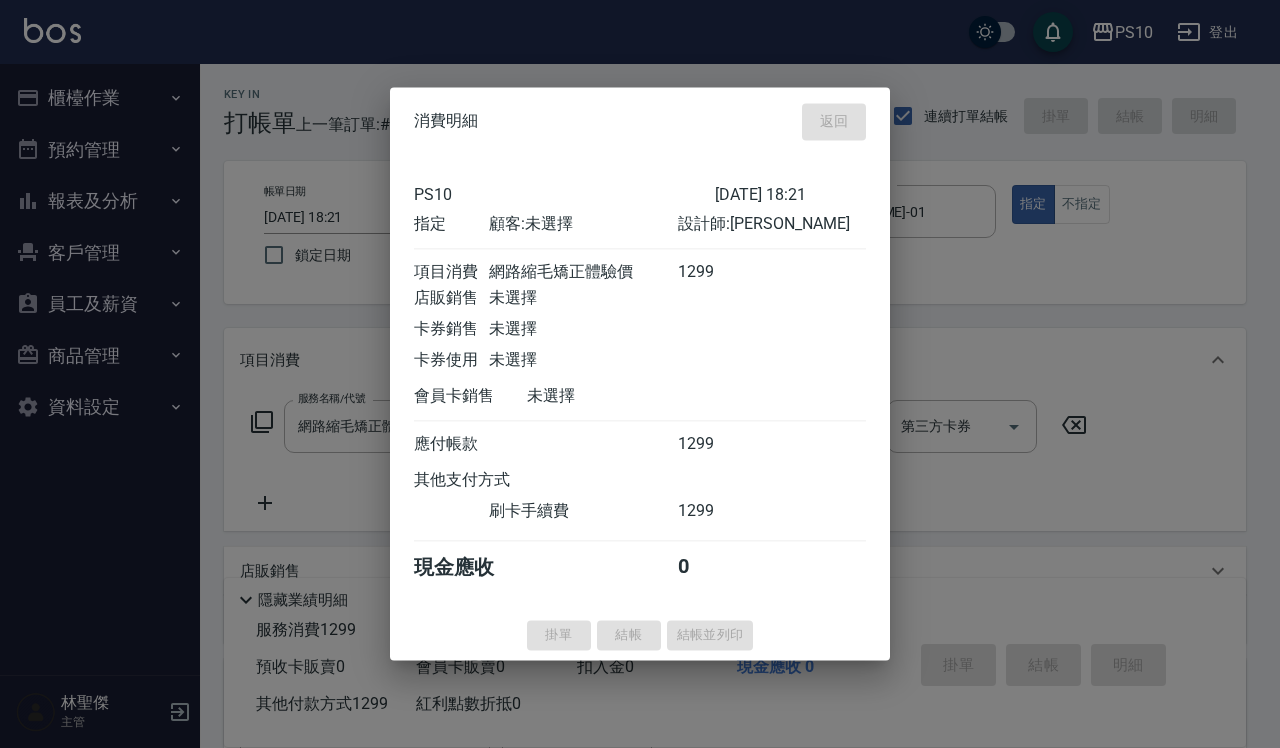 type on "[DATE] 18:22" 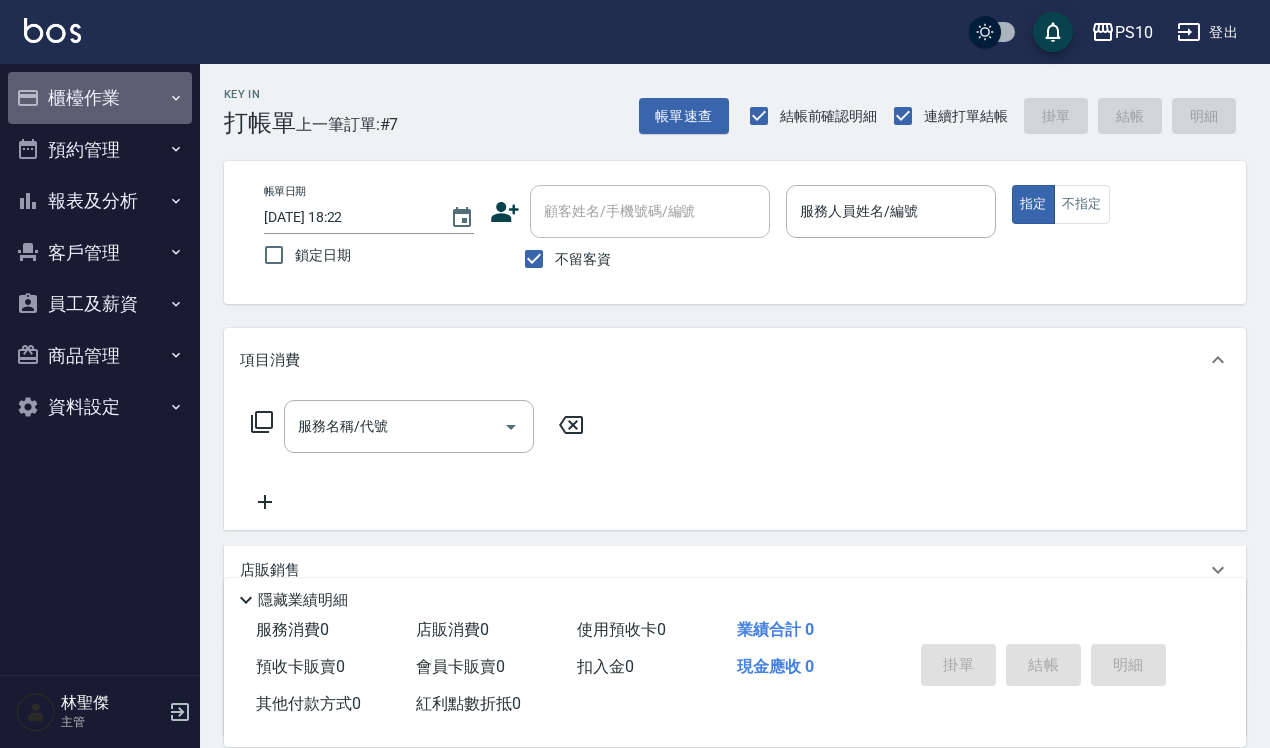 click on "櫃檯作業" at bounding box center (100, 98) 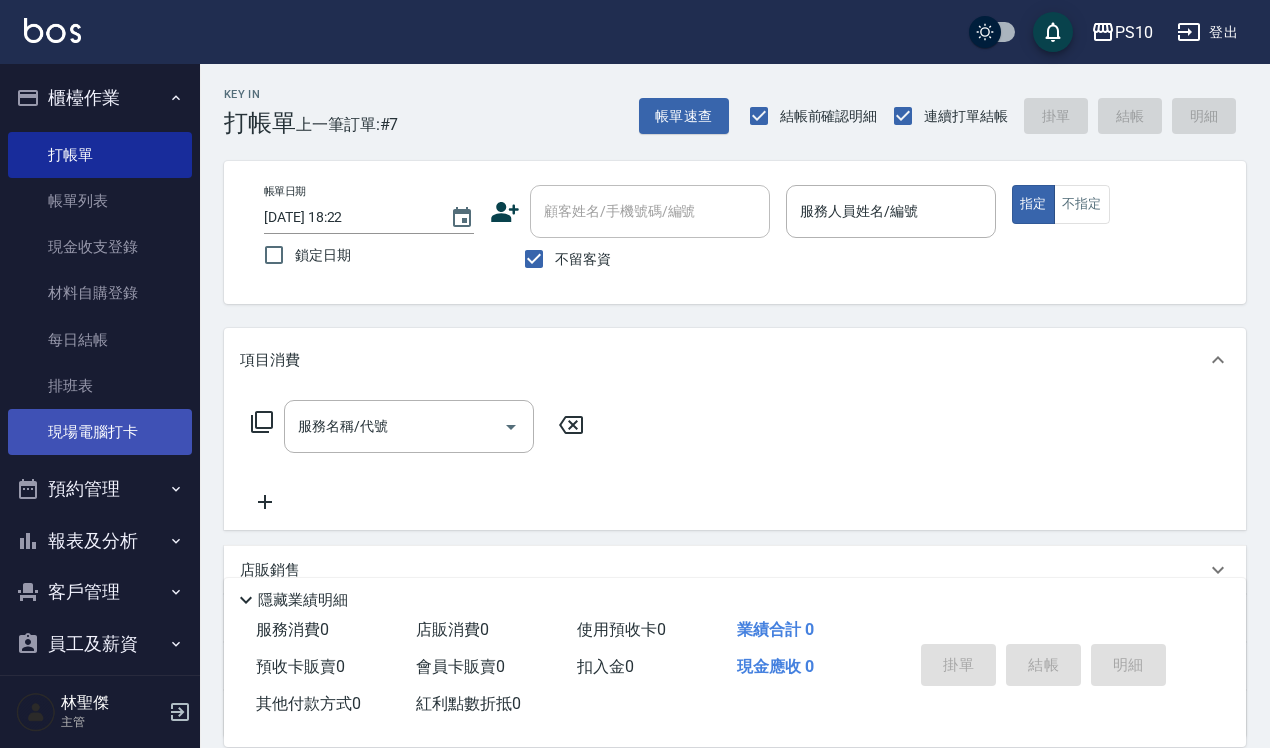 scroll, scrollTop: 121, scrollLeft: 0, axis: vertical 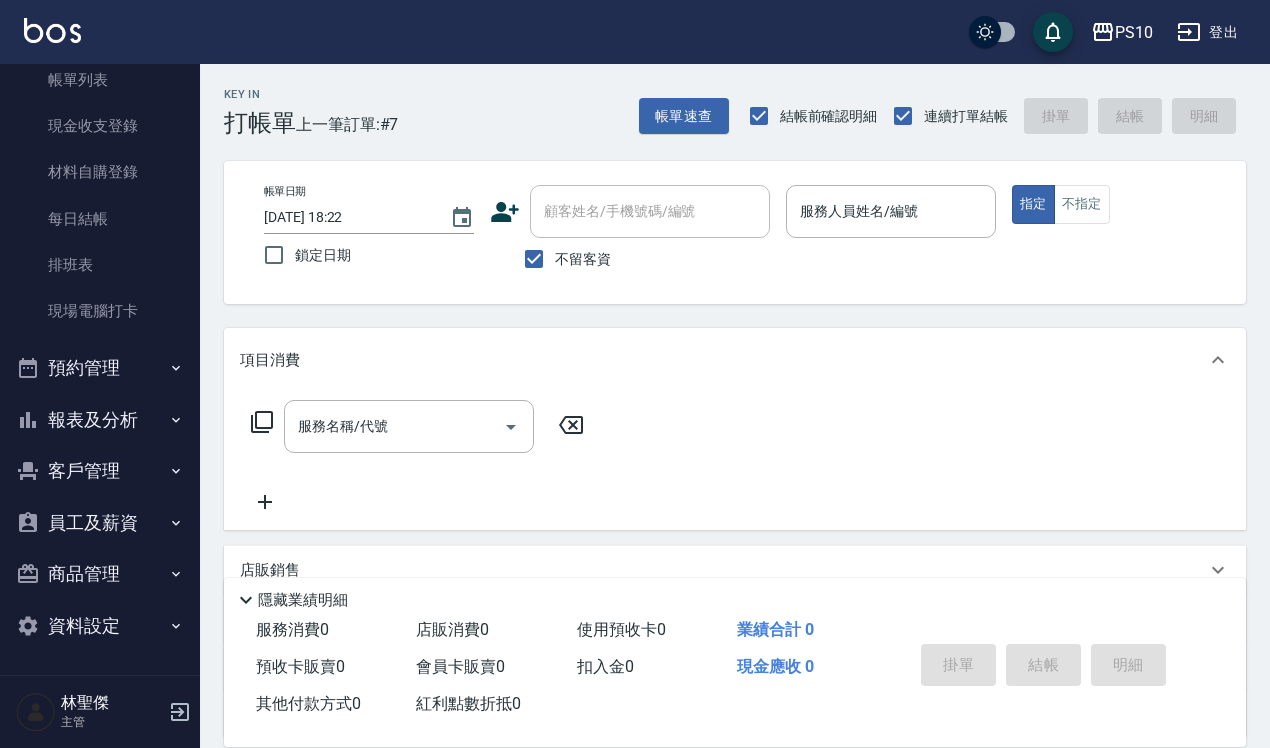 click on "報表及分析" at bounding box center [100, 420] 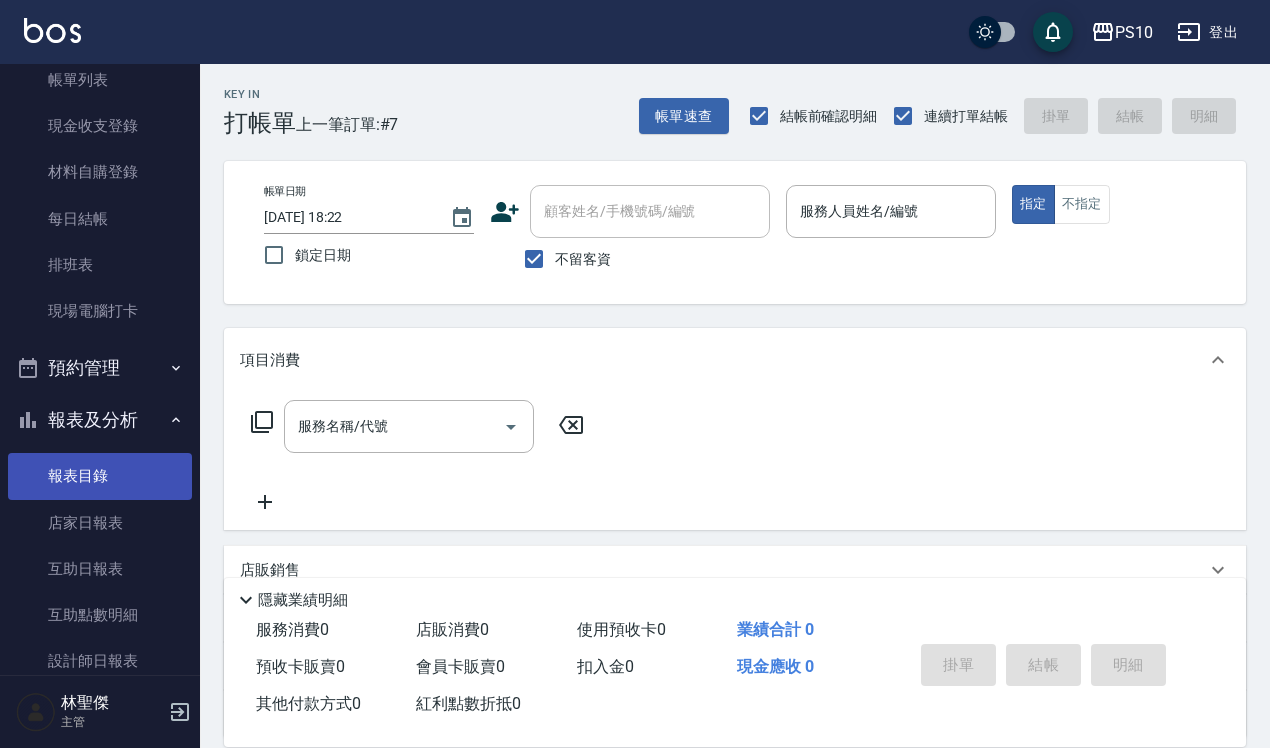 scroll, scrollTop: 371, scrollLeft: 0, axis: vertical 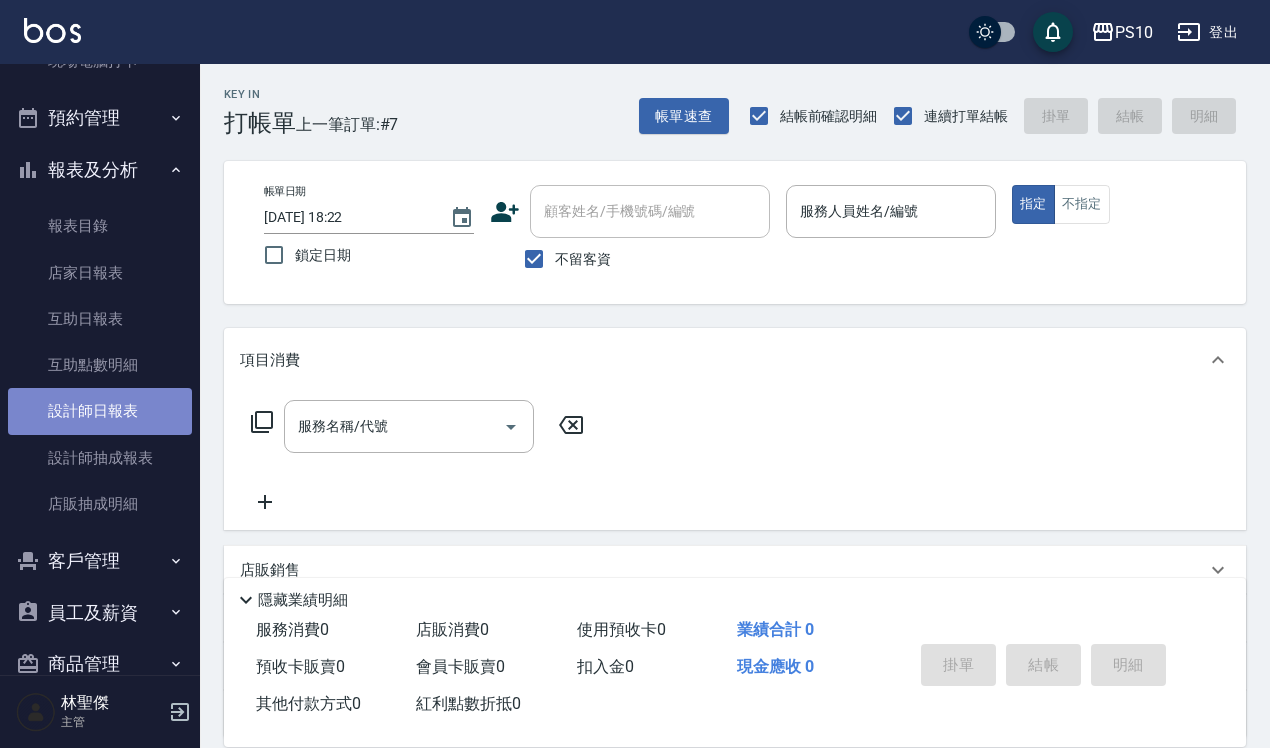 click on "設計師日報表" at bounding box center (100, 411) 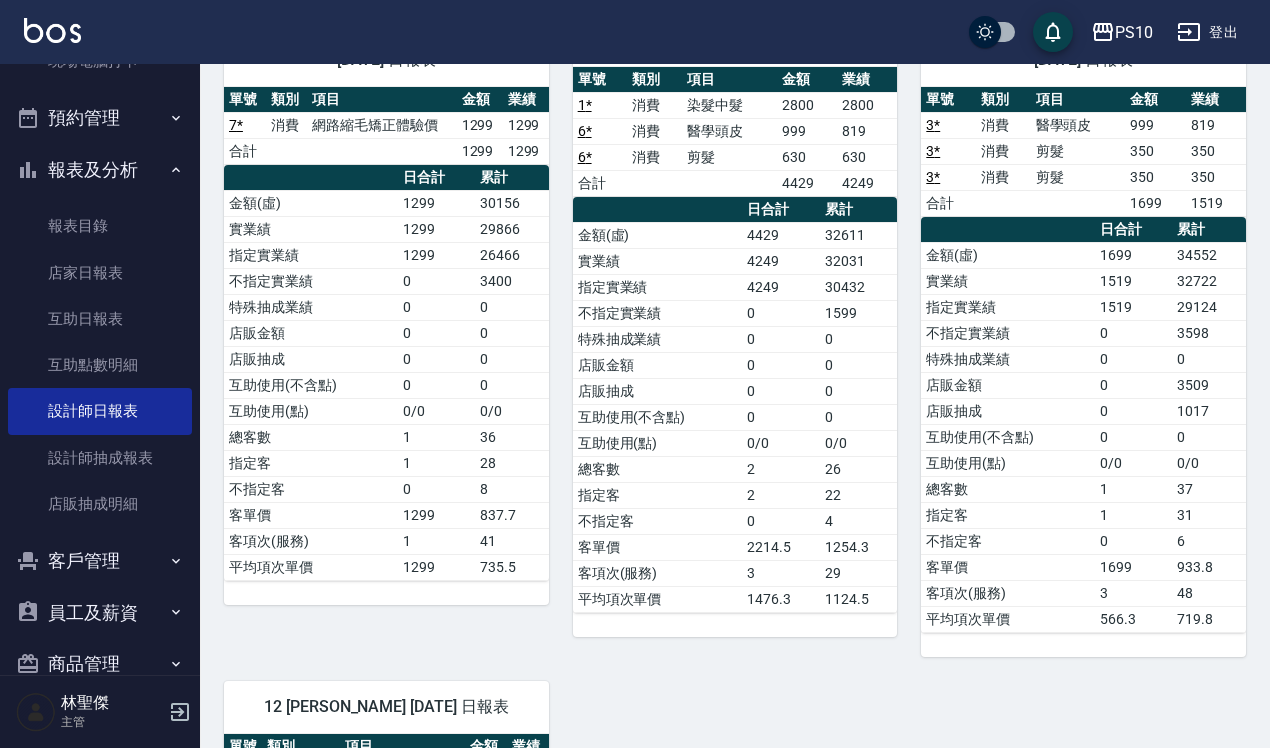 scroll, scrollTop: 125, scrollLeft: 0, axis: vertical 